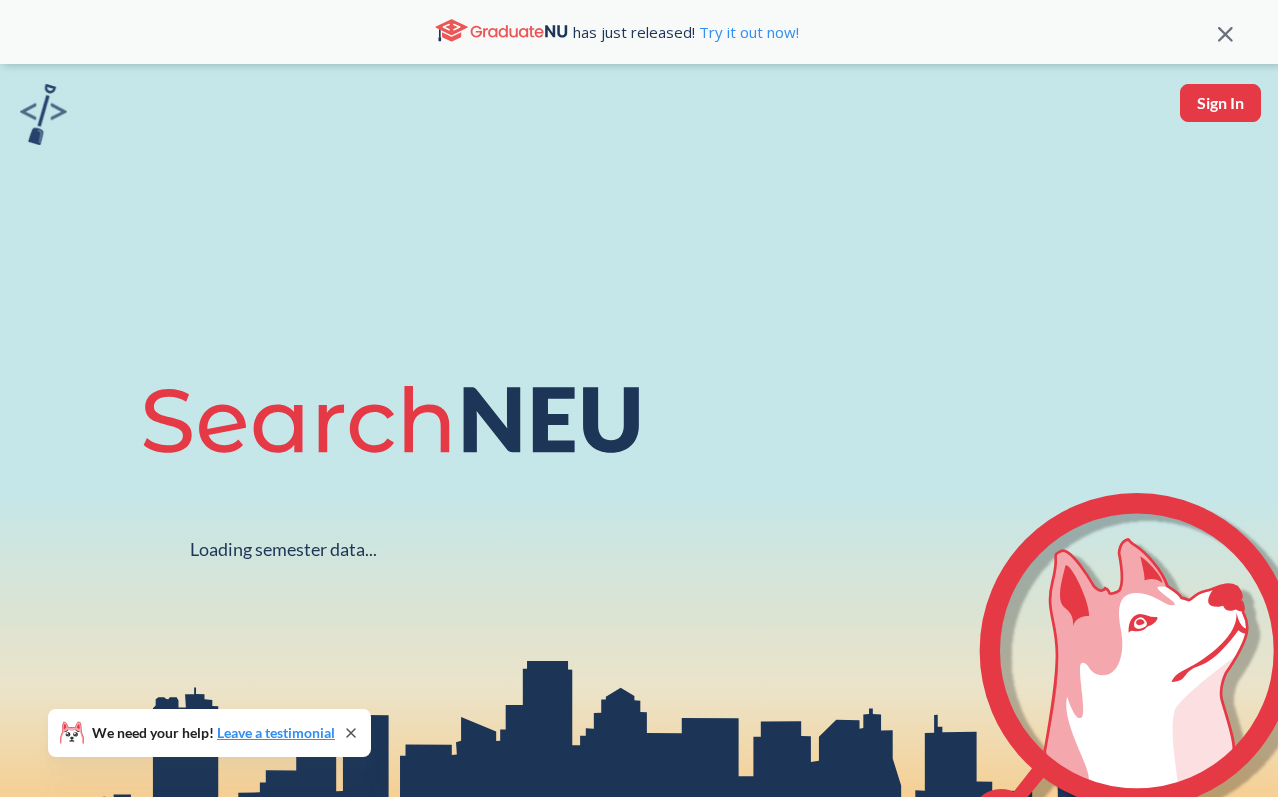 scroll, scrollTop: 0, scrollLeft: 0, axis: both 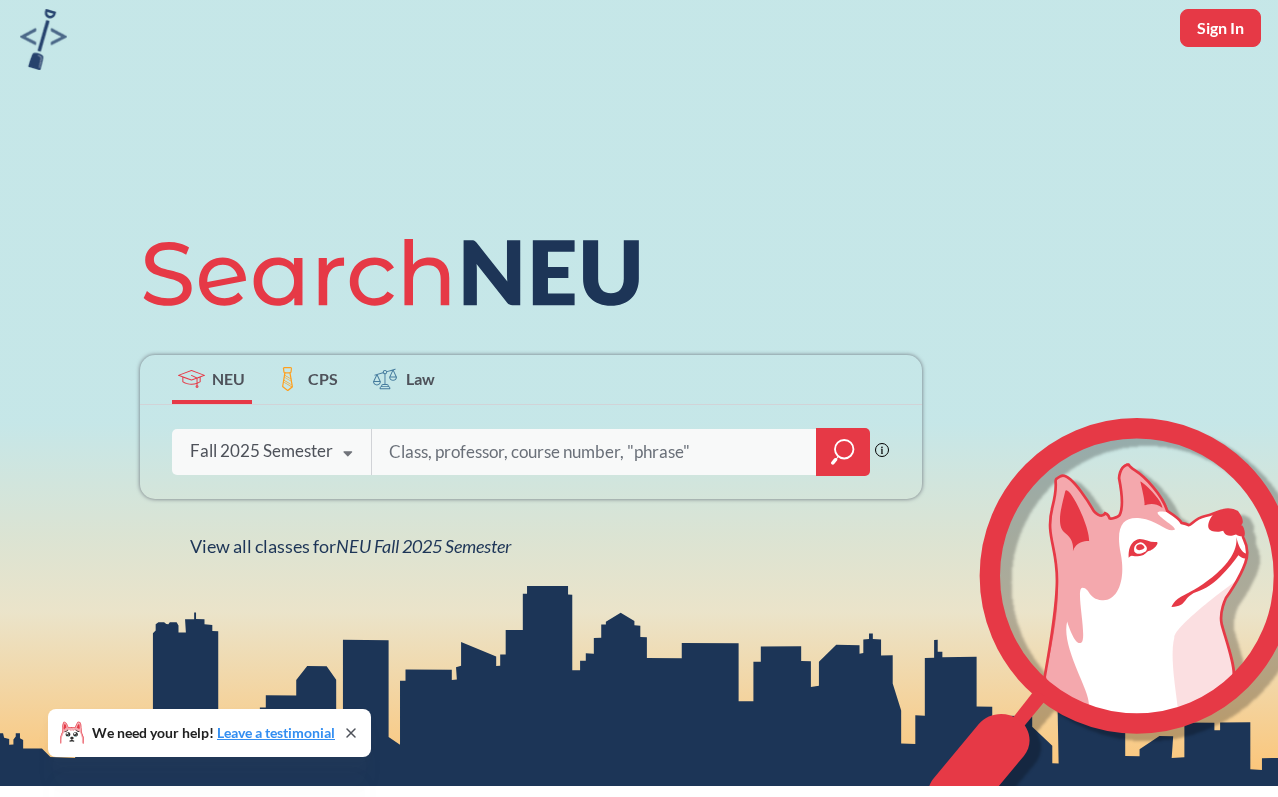 click on "Fall 2025 Semester" at bounding box center [261, 451] 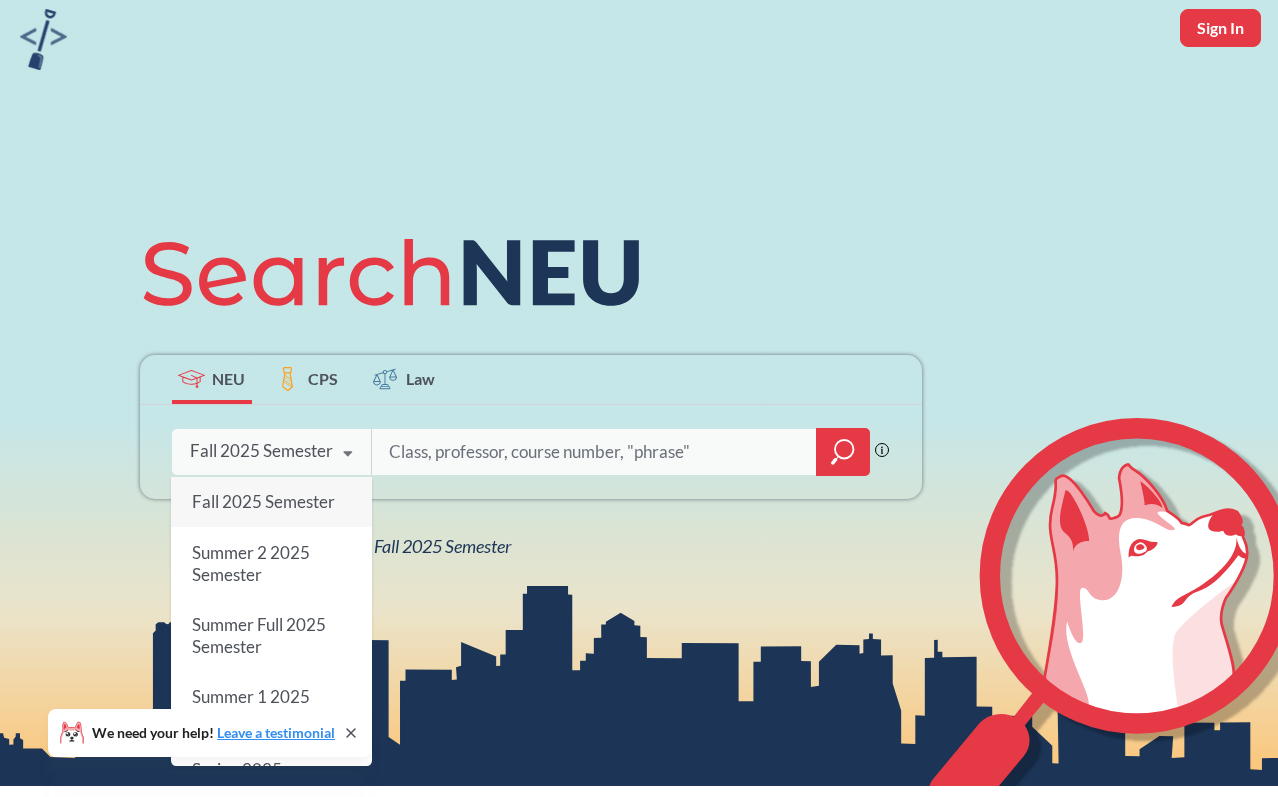 click at bounding box center (595, 452) 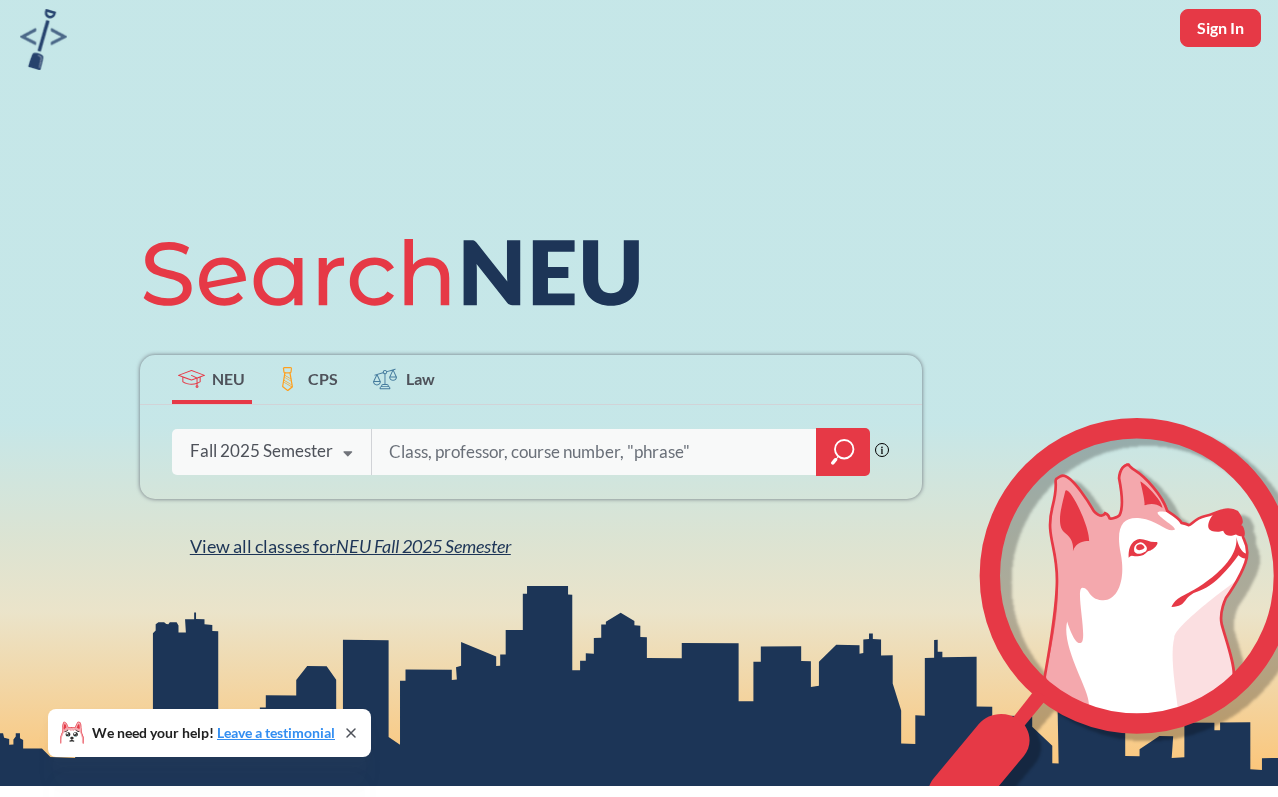 click on "NEU Fall 2025 Semester" at bounding box center [423, 546] 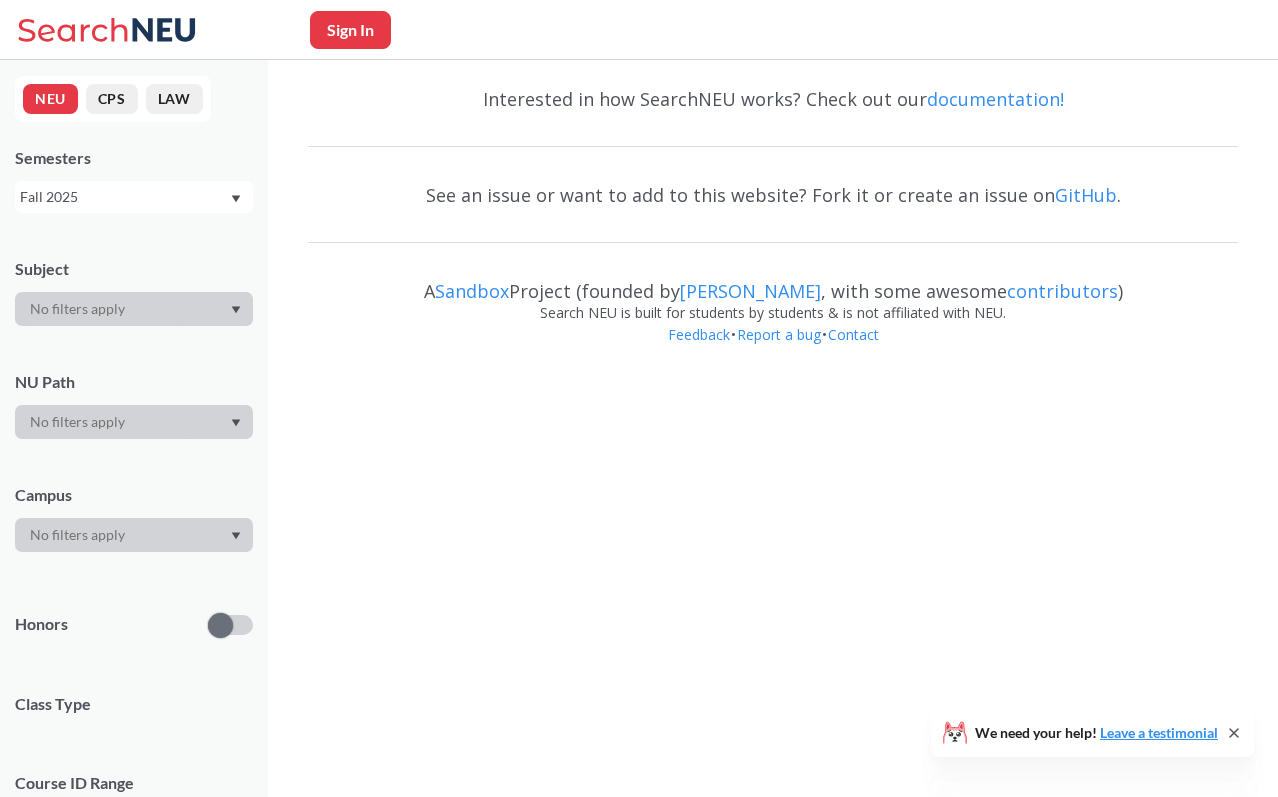 scroll, scrollTop: 0, scrollLeft: 0, axis: both 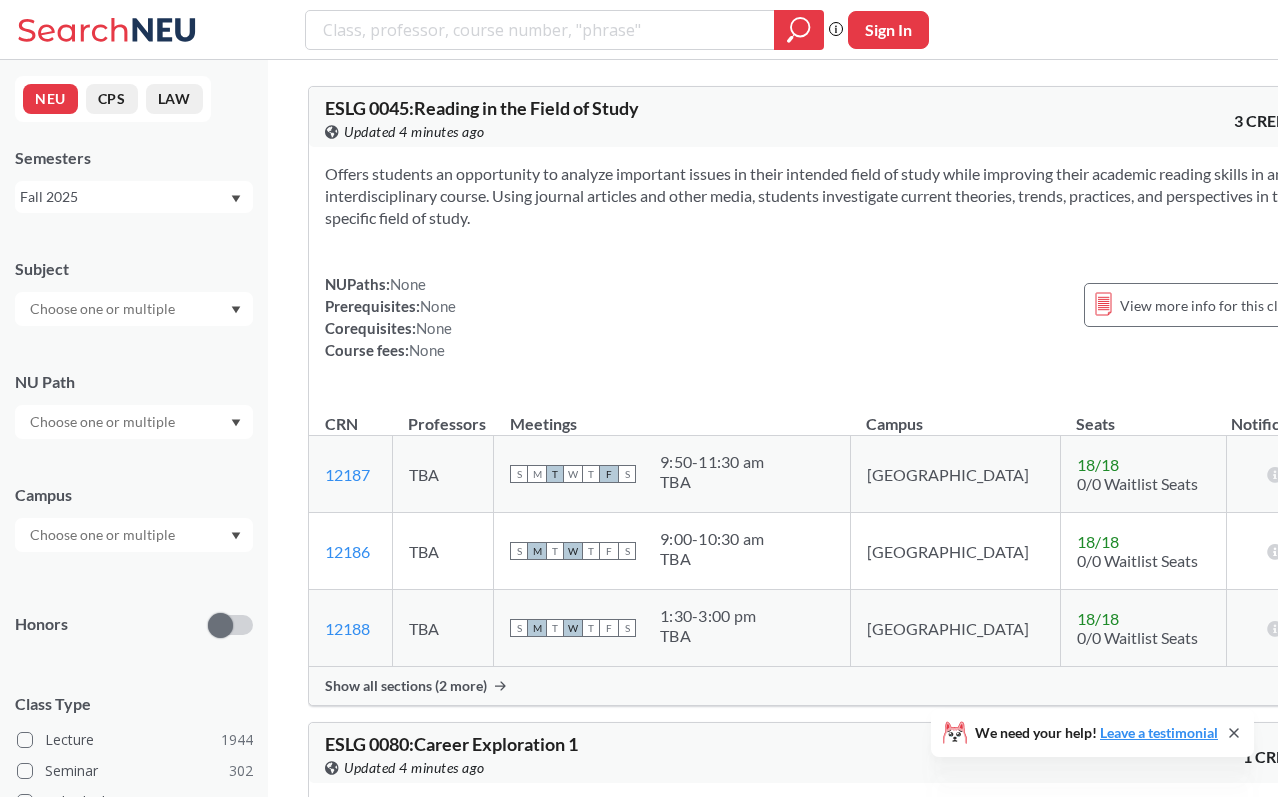 click at bounding box center (134, 422) 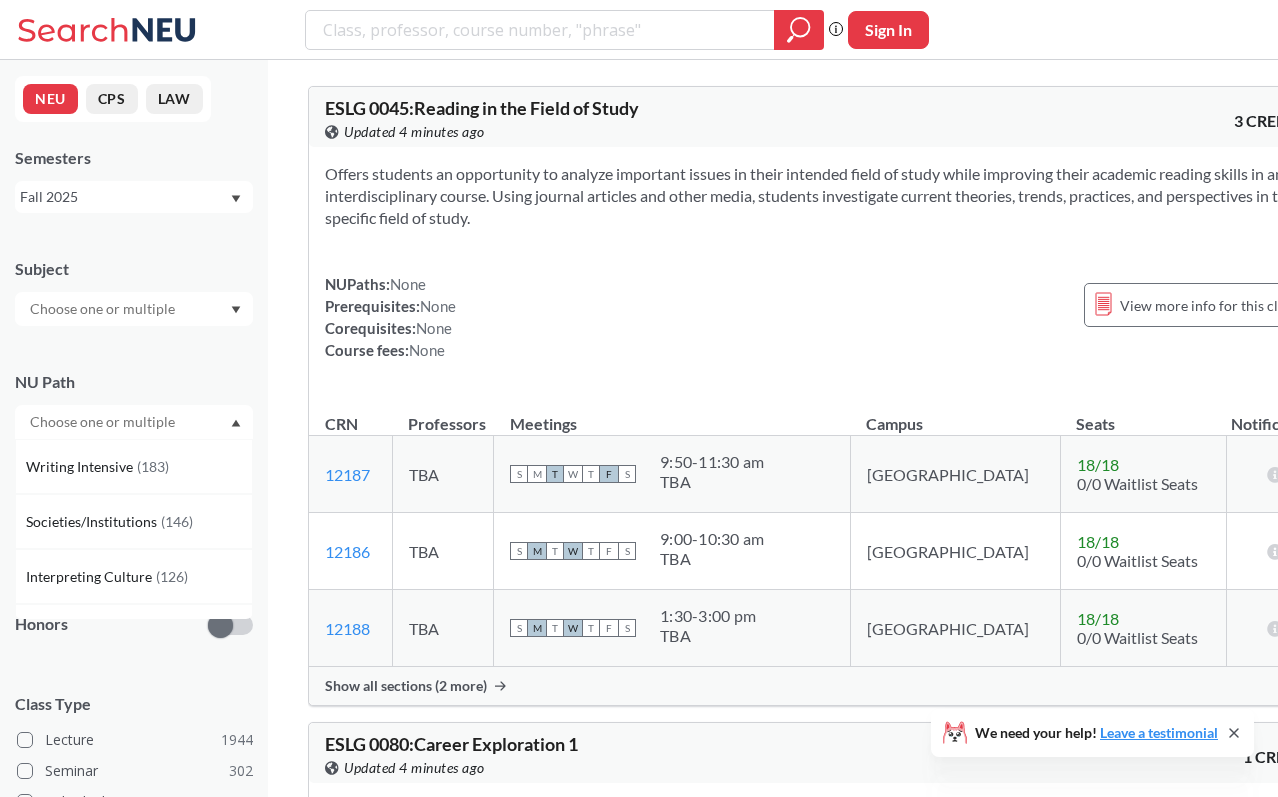 click at bounding box center [134, 422] 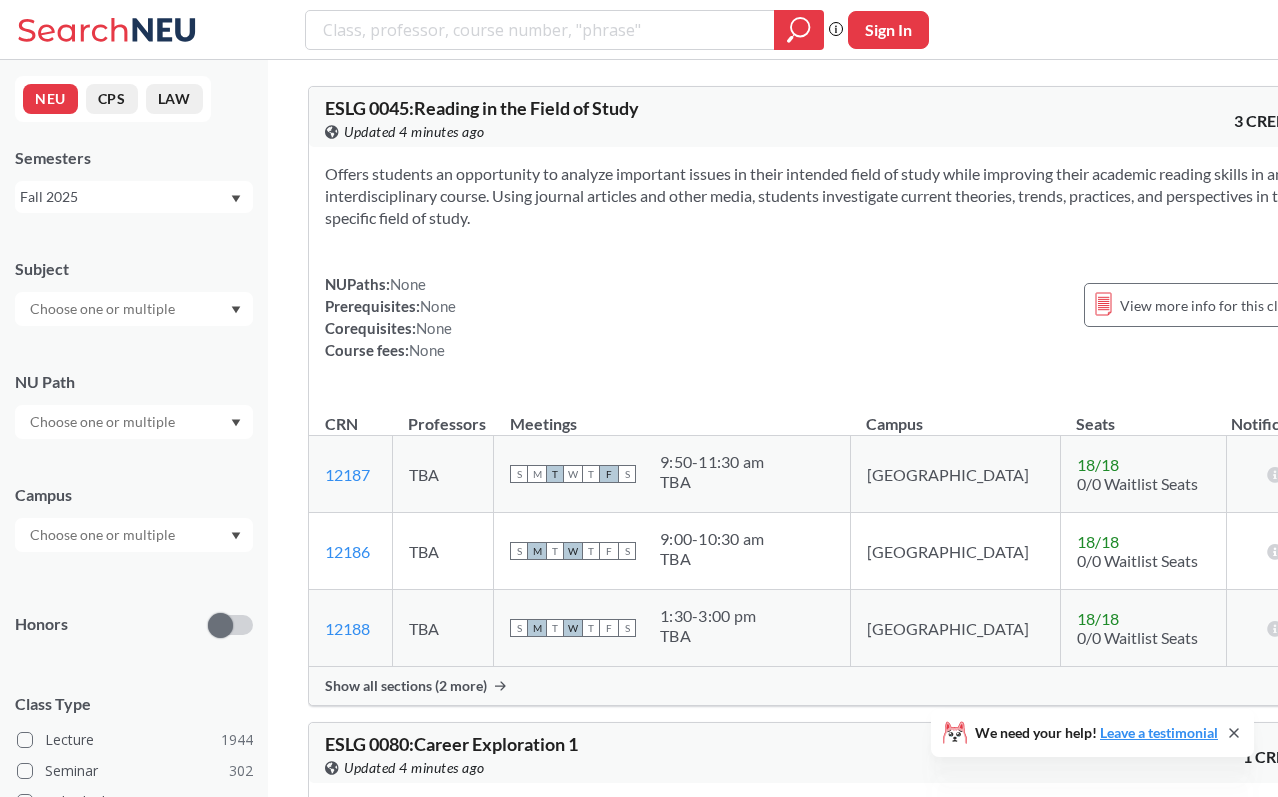 click on "Campus" at bounding box center [134, 508] 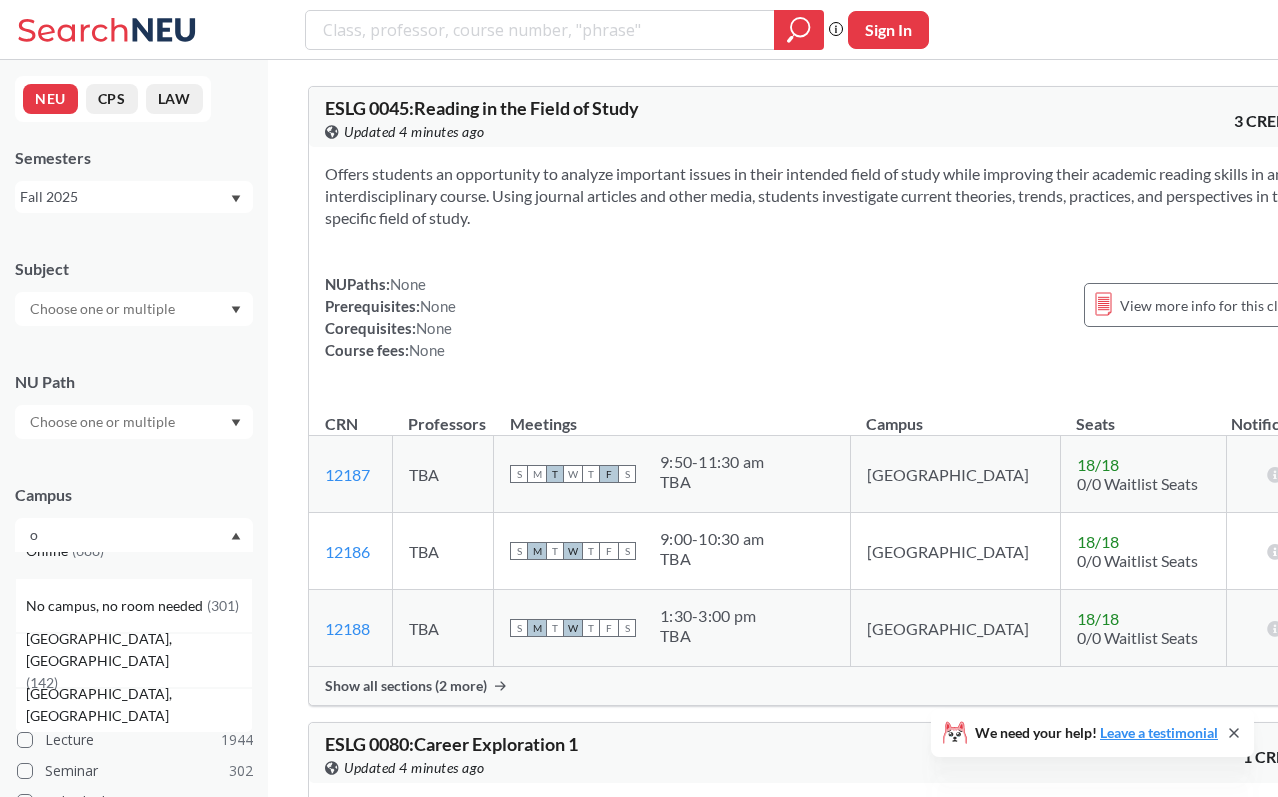 scroll, scrollTop: 99, scrollLeft: 0, axis: vertical 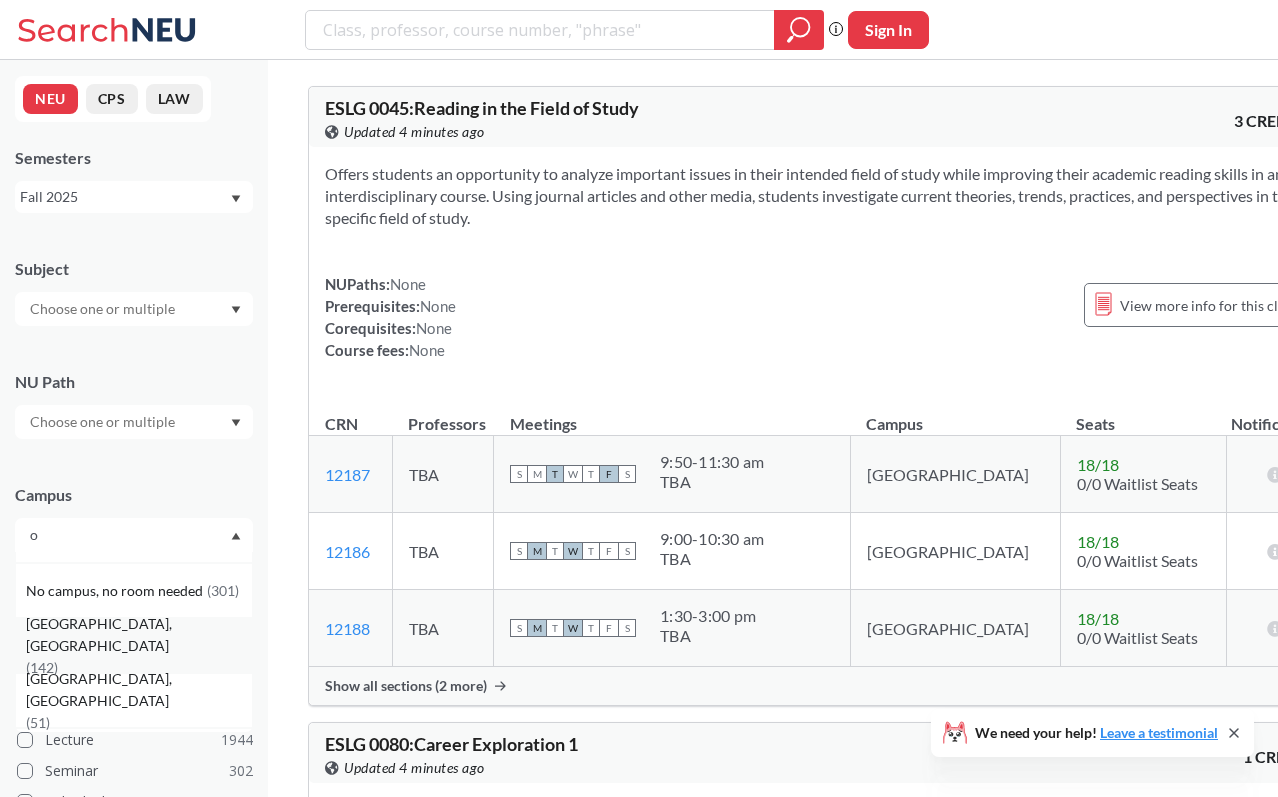 type on "o" 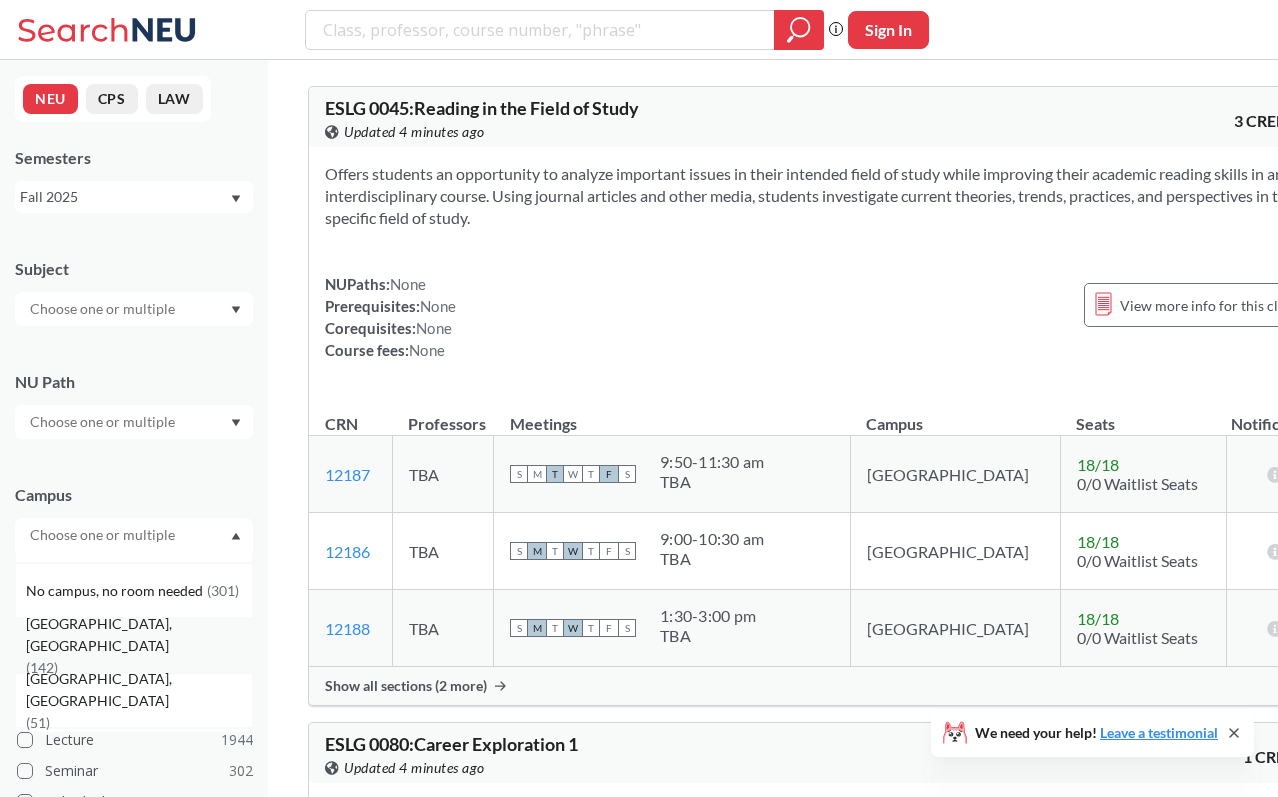 scroll, scrollTop: 0, scrollLeft: 0, axis: both 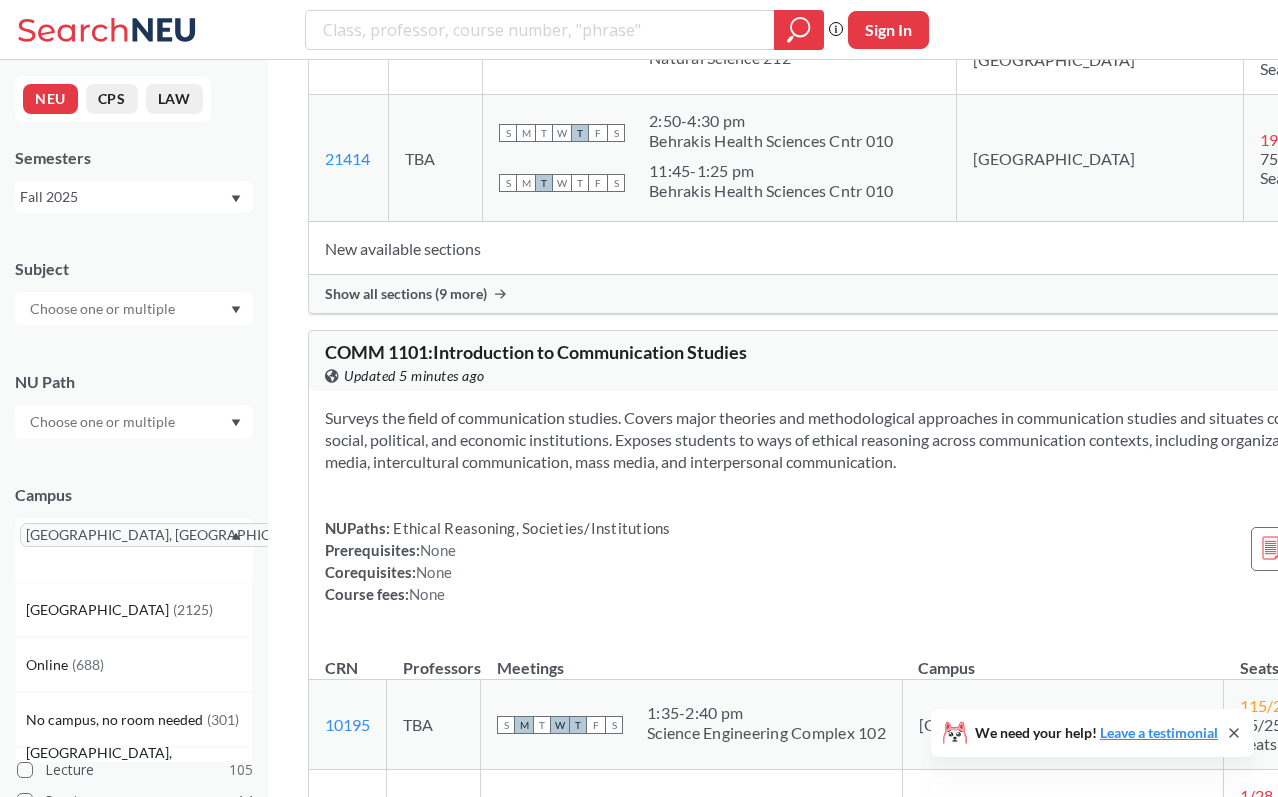 click at bounding box center [104, 422] 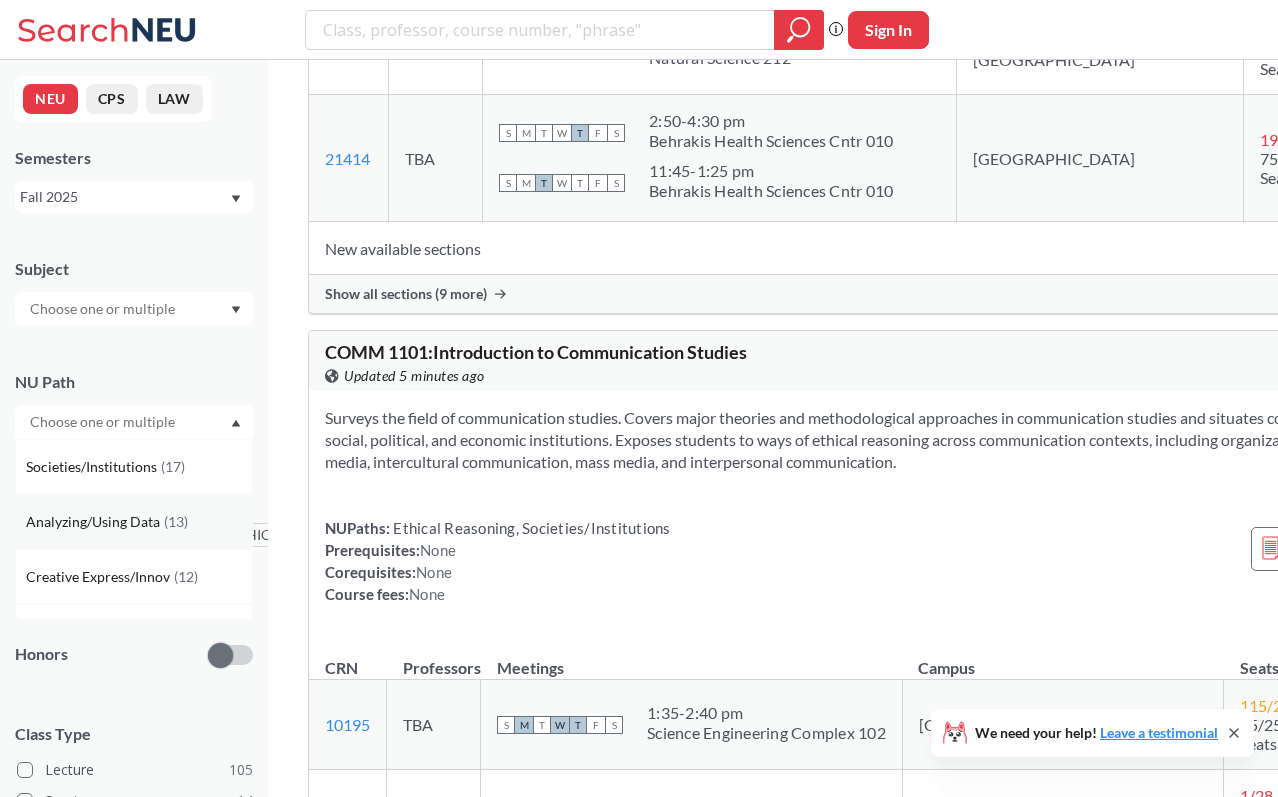scroll, scrollTop: 4980, scrollLeft: 0, axis: vertical 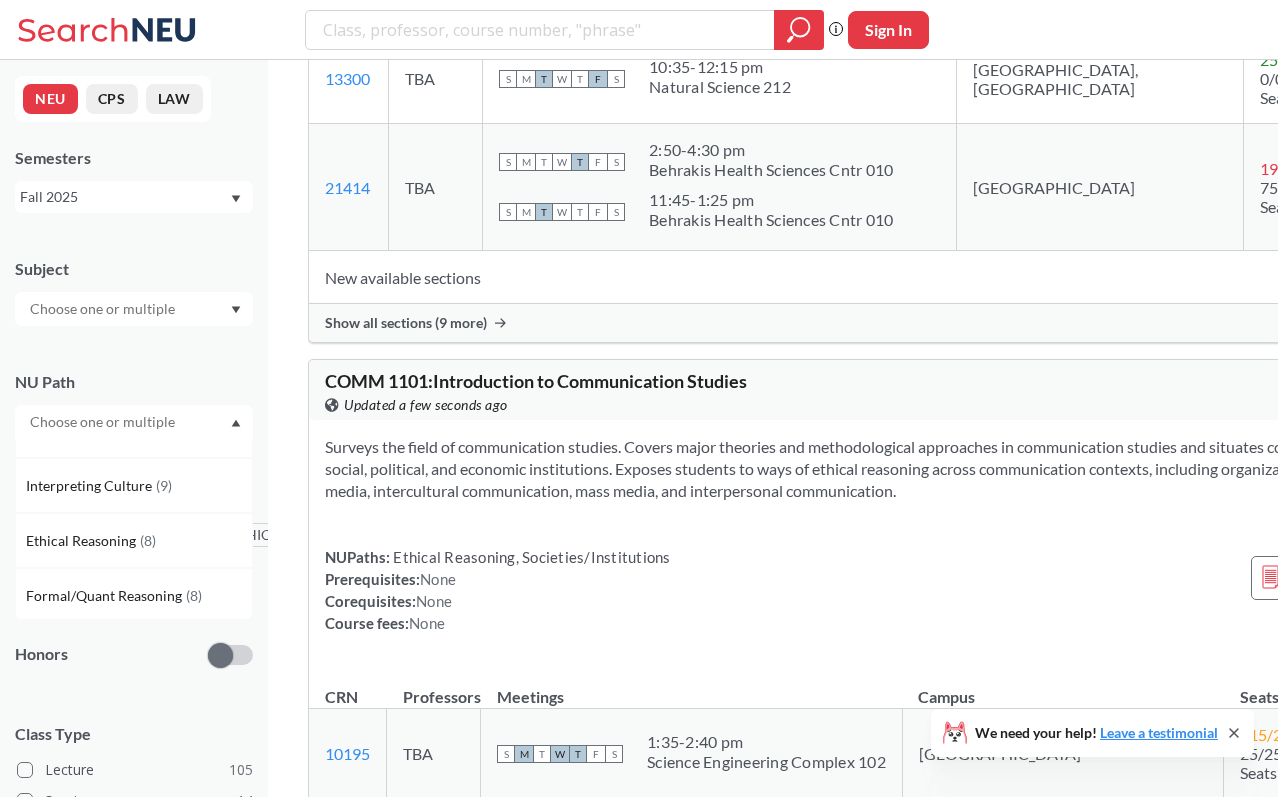 click on "Ethical Reasoning ( 8 )" at bounding box center (139, 541) 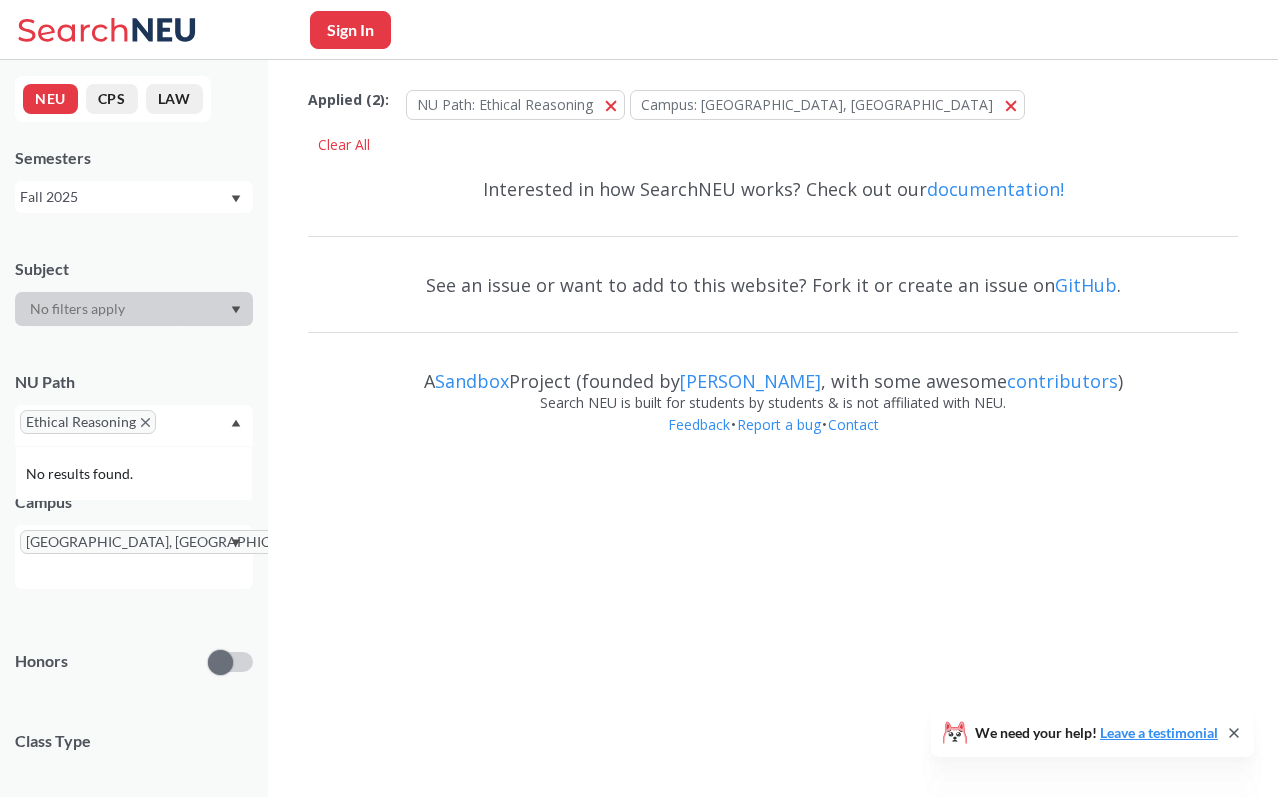 scroll, scrollTop: 0, scrollLeft: 0, axis: both 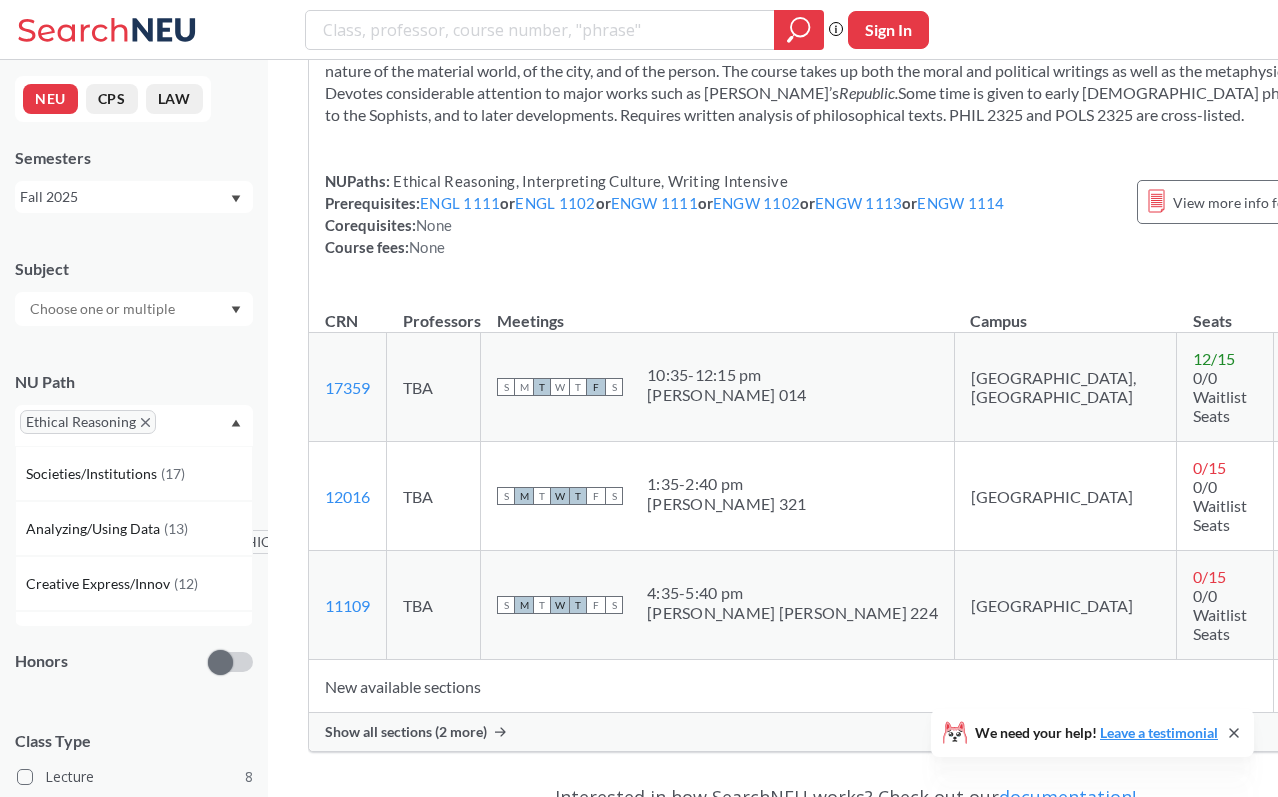 click 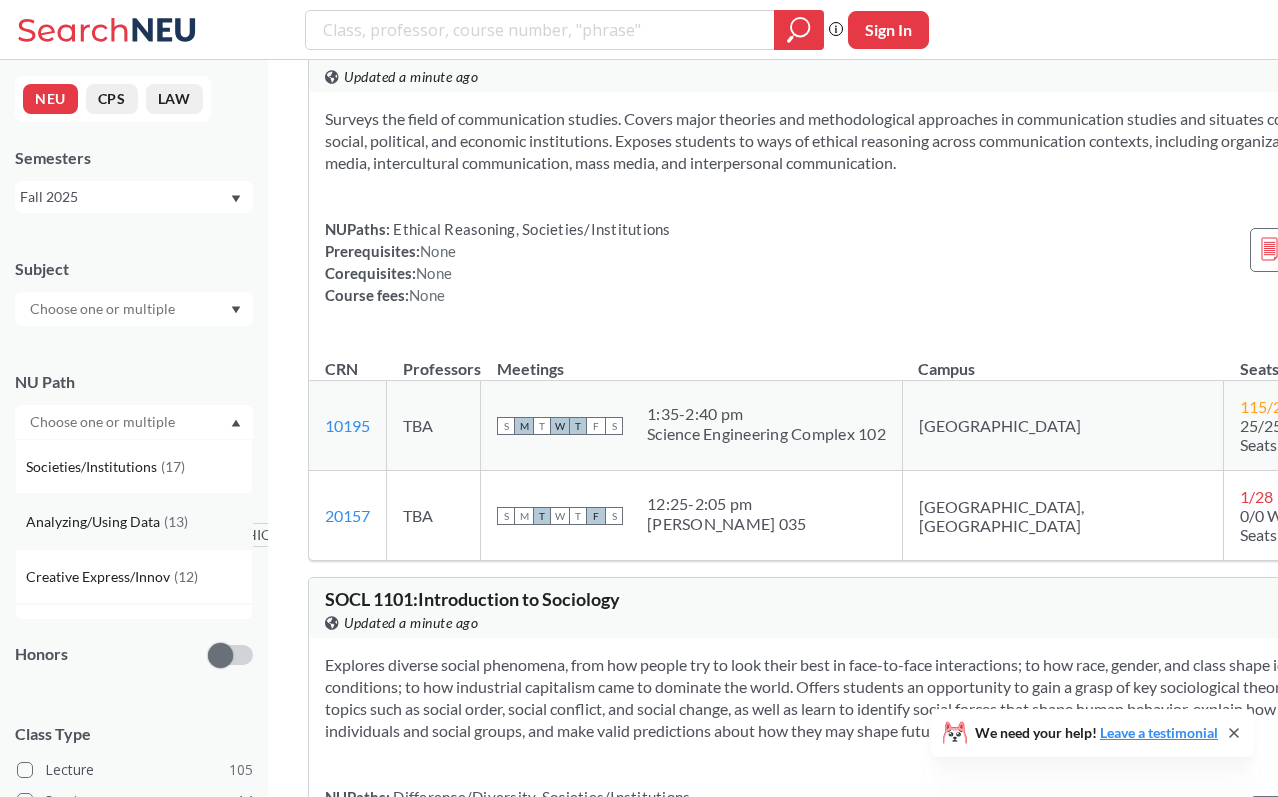 scroll, scrollTop: 5304, scrollLeft: 0, axis: vertical 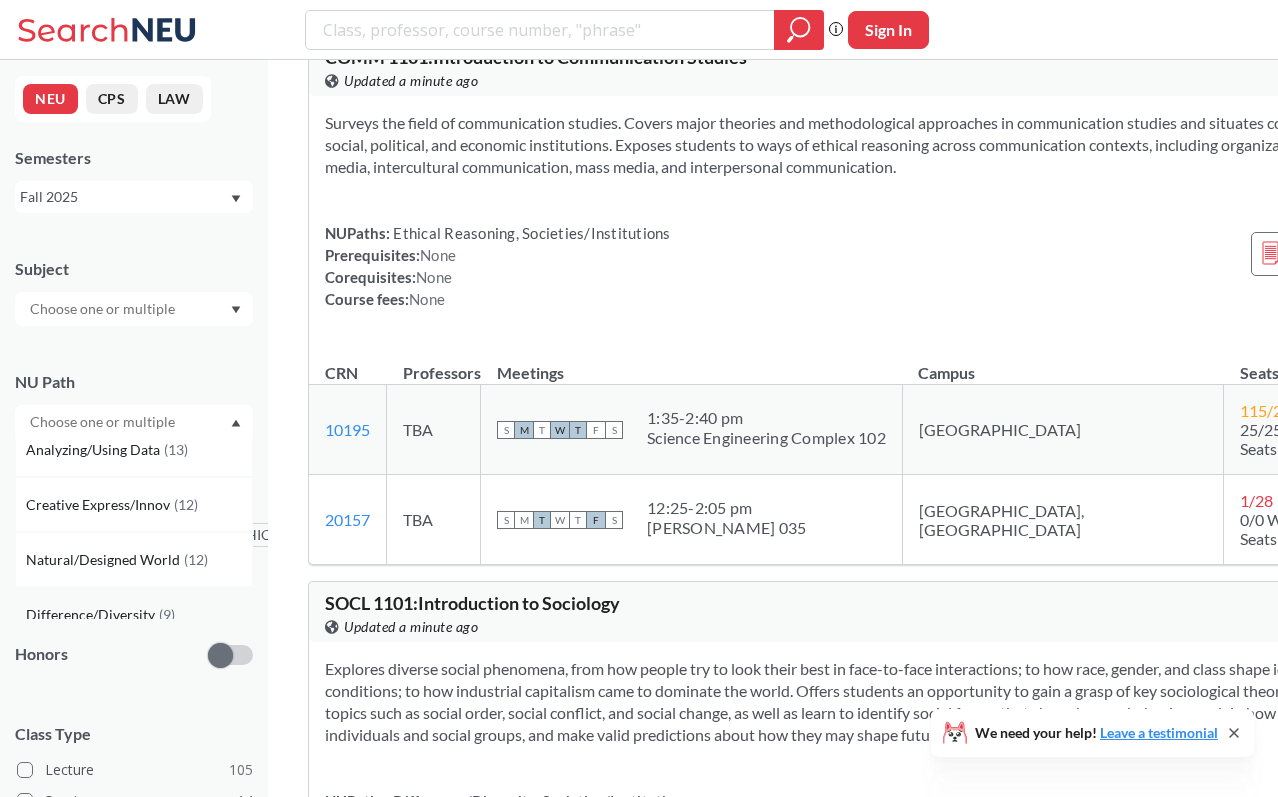 click on "Difference/Diversity ( 9 )" at bounding box center (134, 614) 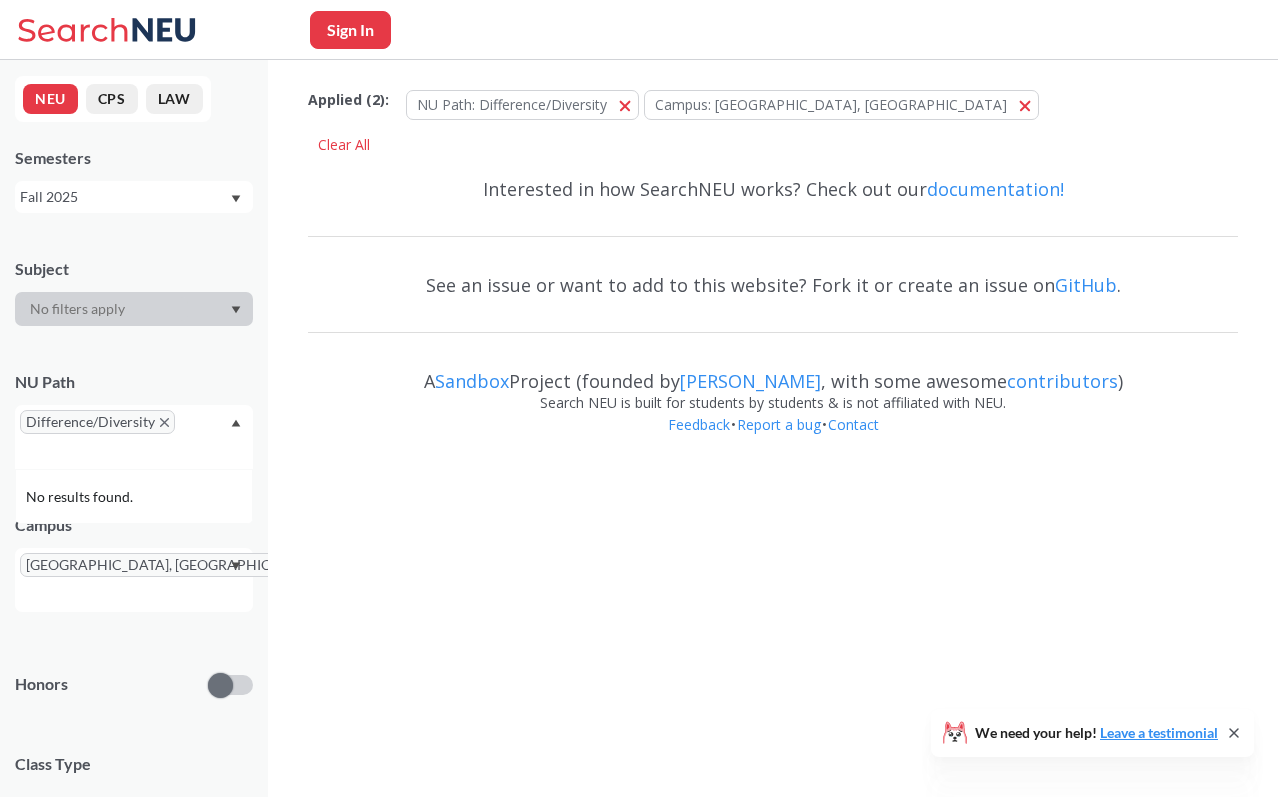 scroll, scrollTop: 0, scrollLeft: 0, axis: both 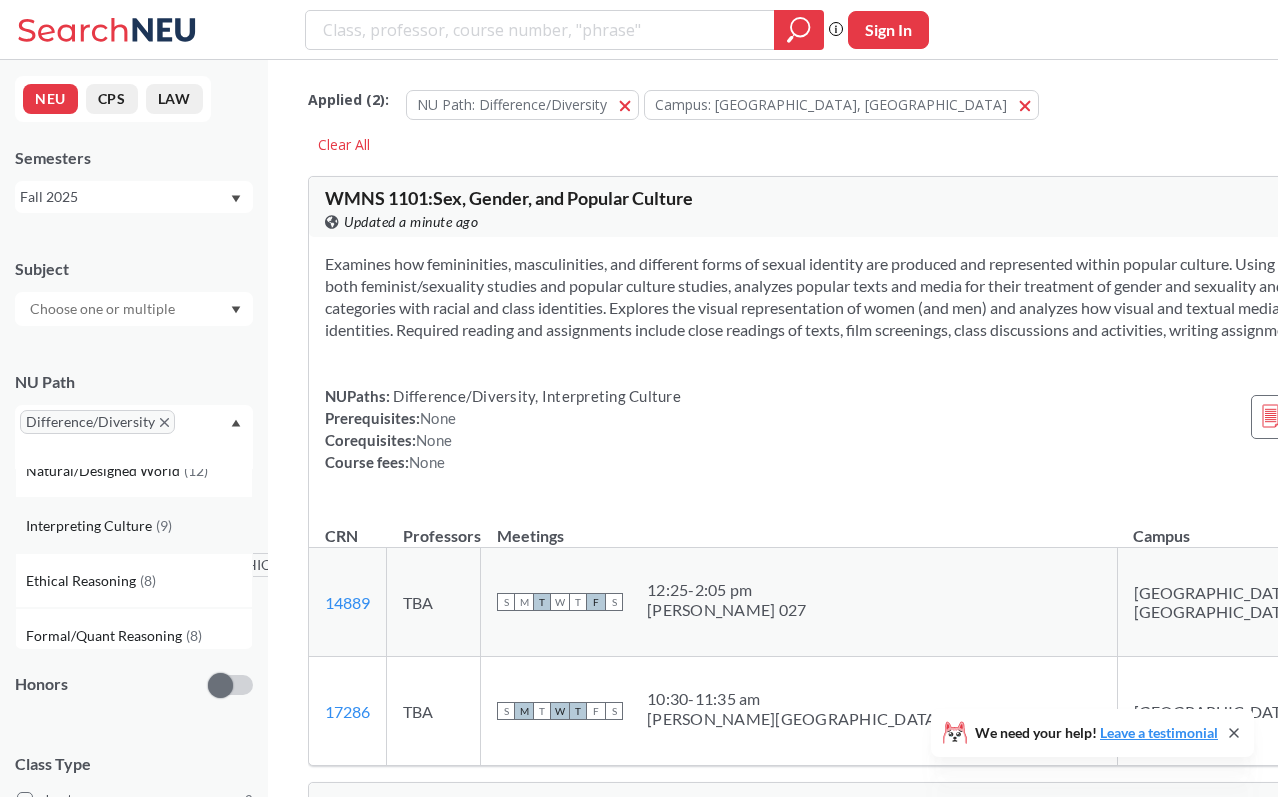 click on "Interpreting Culture" at bounding box center (91, 526) 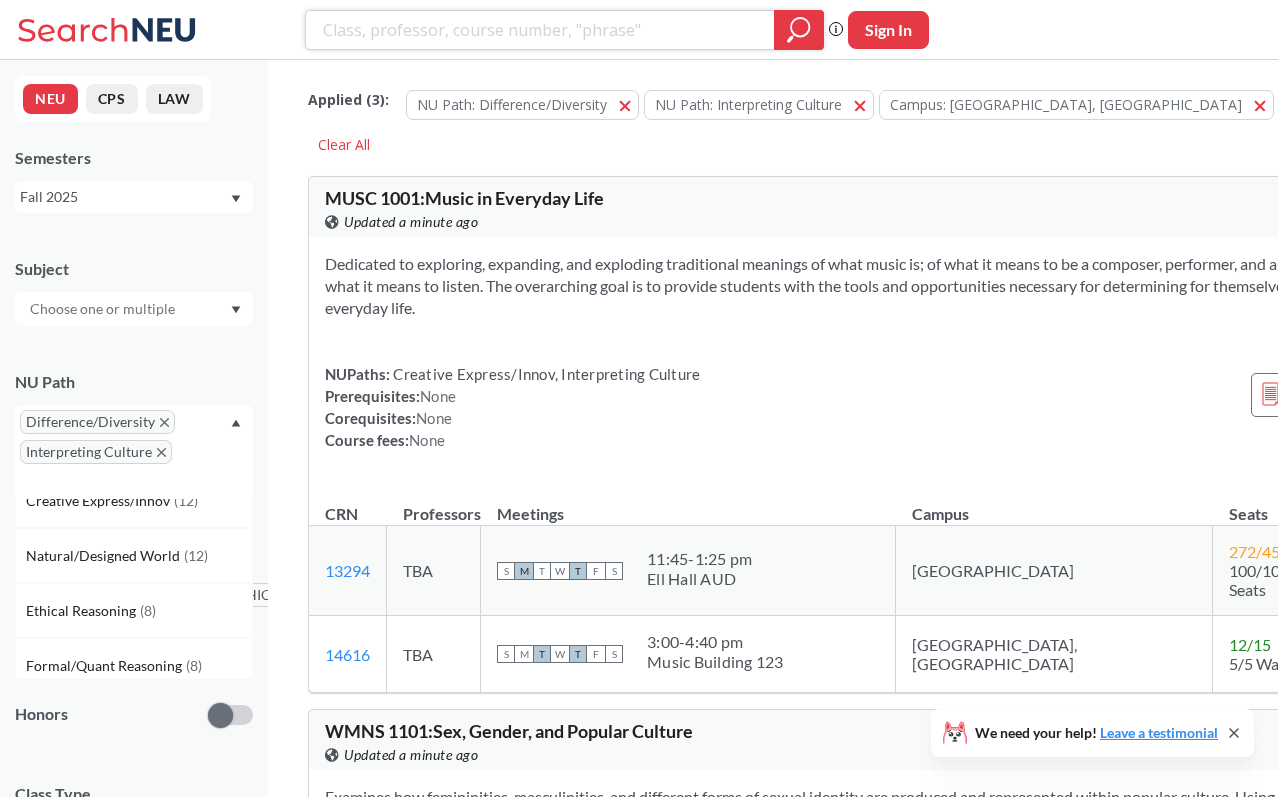 scroll, scrollTop: 152, scrollLeft: 0, axis: vertical 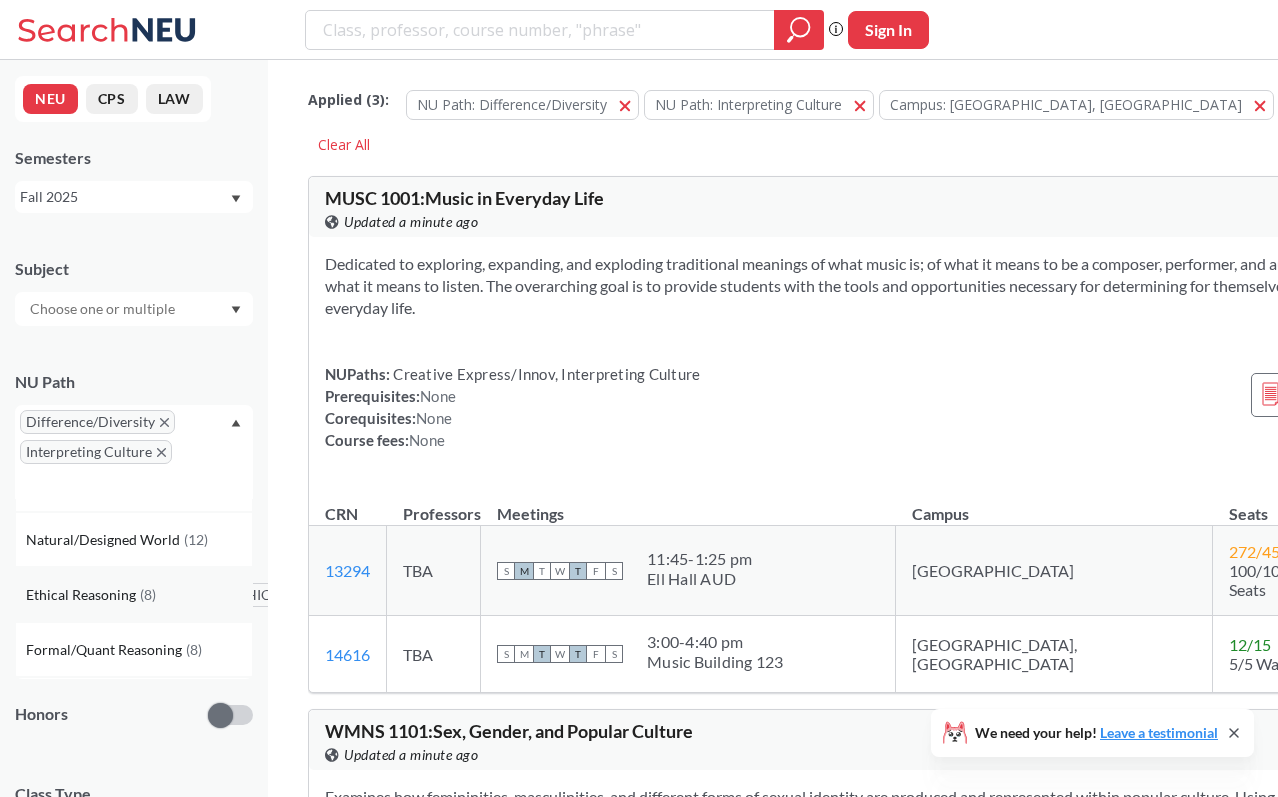 click on "( 8 )" at bounding box center (148, 594) 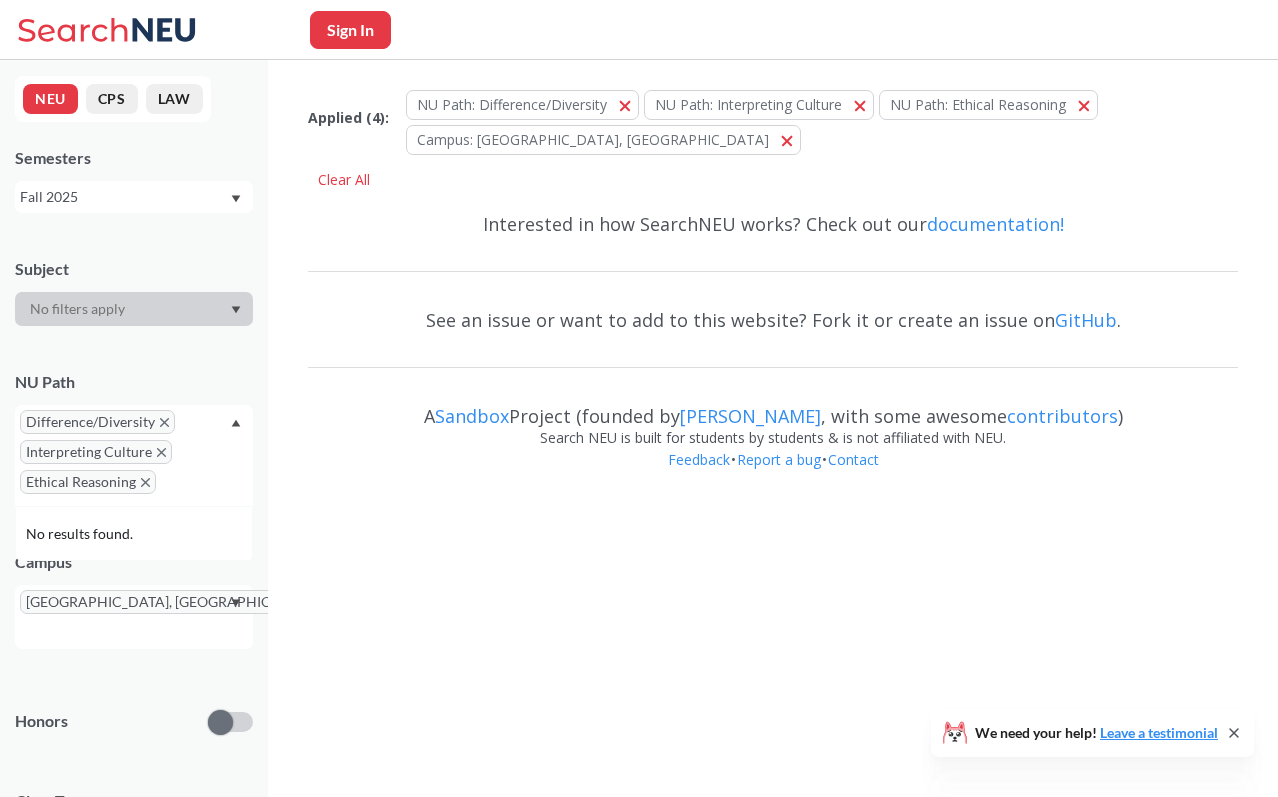 scroll, scrollTop: 0, scrollLeft: 0, axis: both 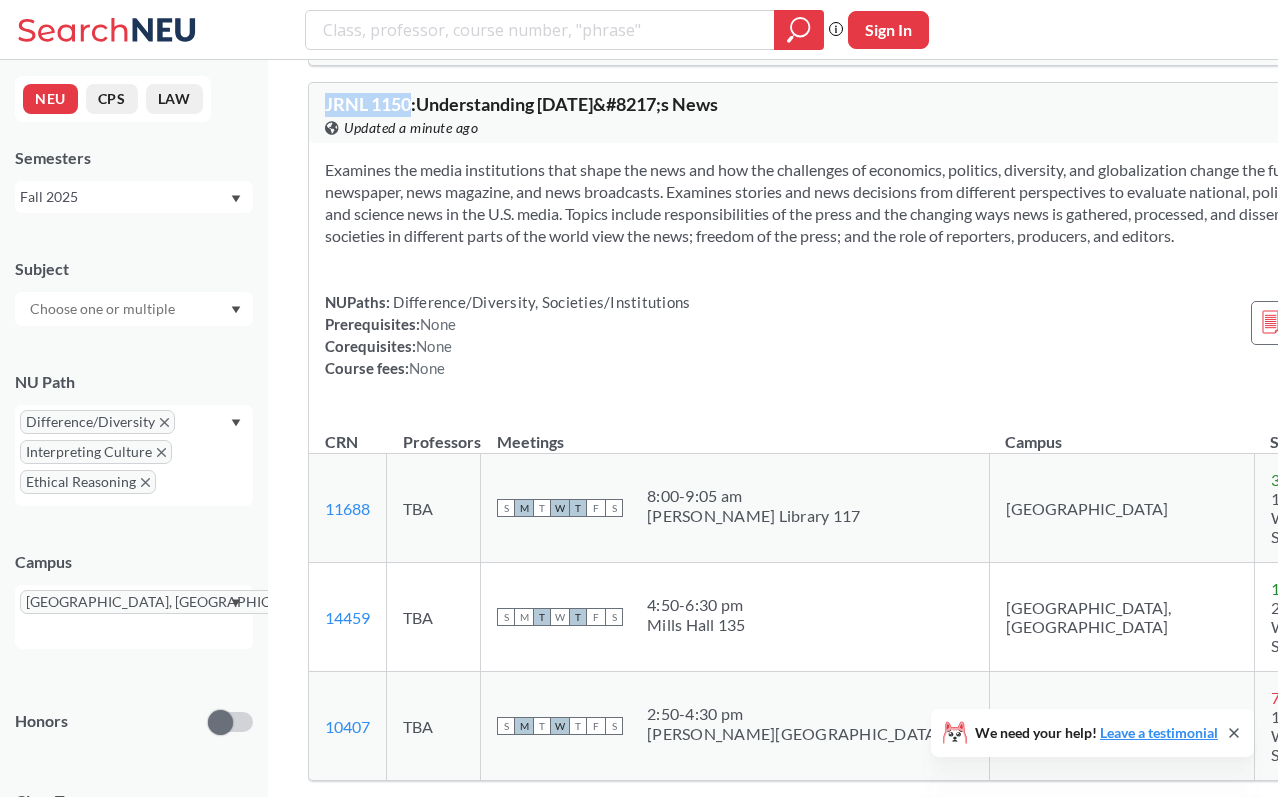 drag, startPoint x: 326, startPoint y: 101, endPoint x: 409, endPoint y: 101, distance: 83 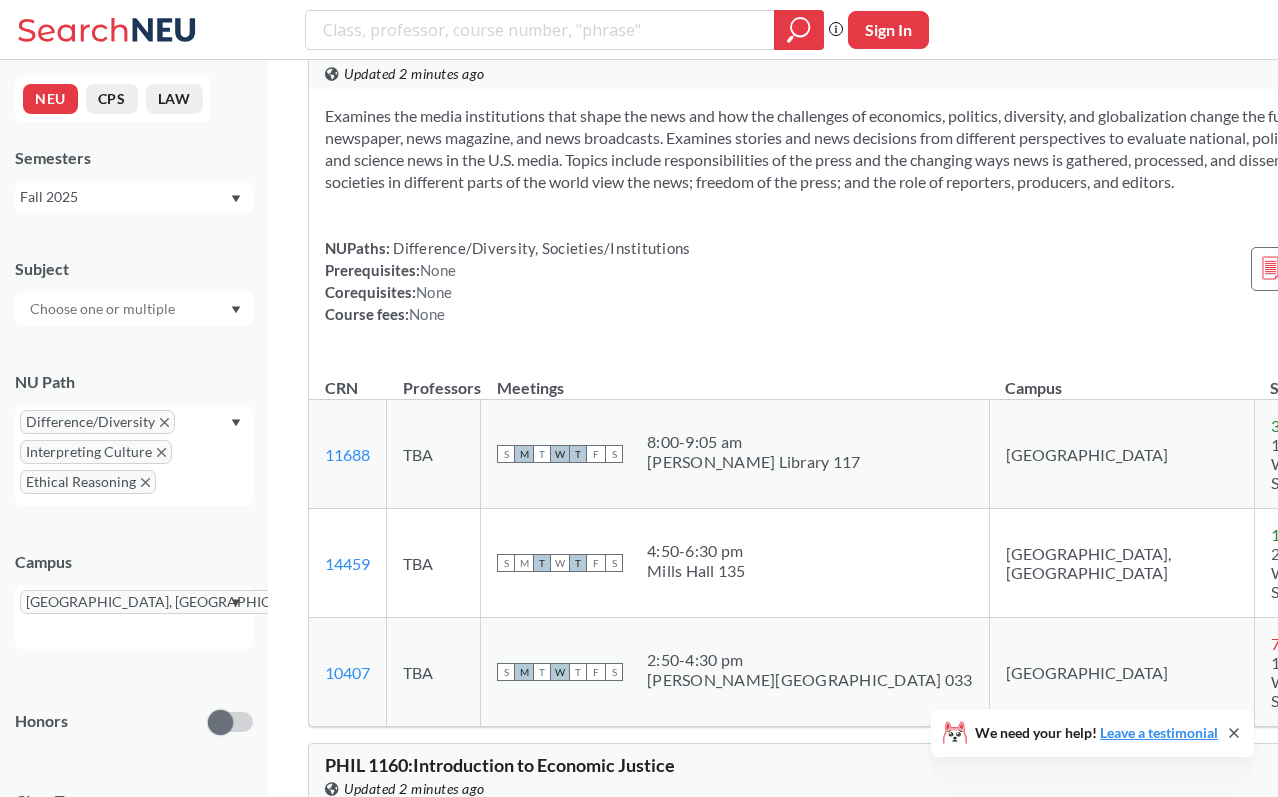 click on "NUPaths:   Difference/Diversity, Societies/Institutions Prerequisites:  None Corequisites:  None Course fees:  None" at bounding box center [507, 281] 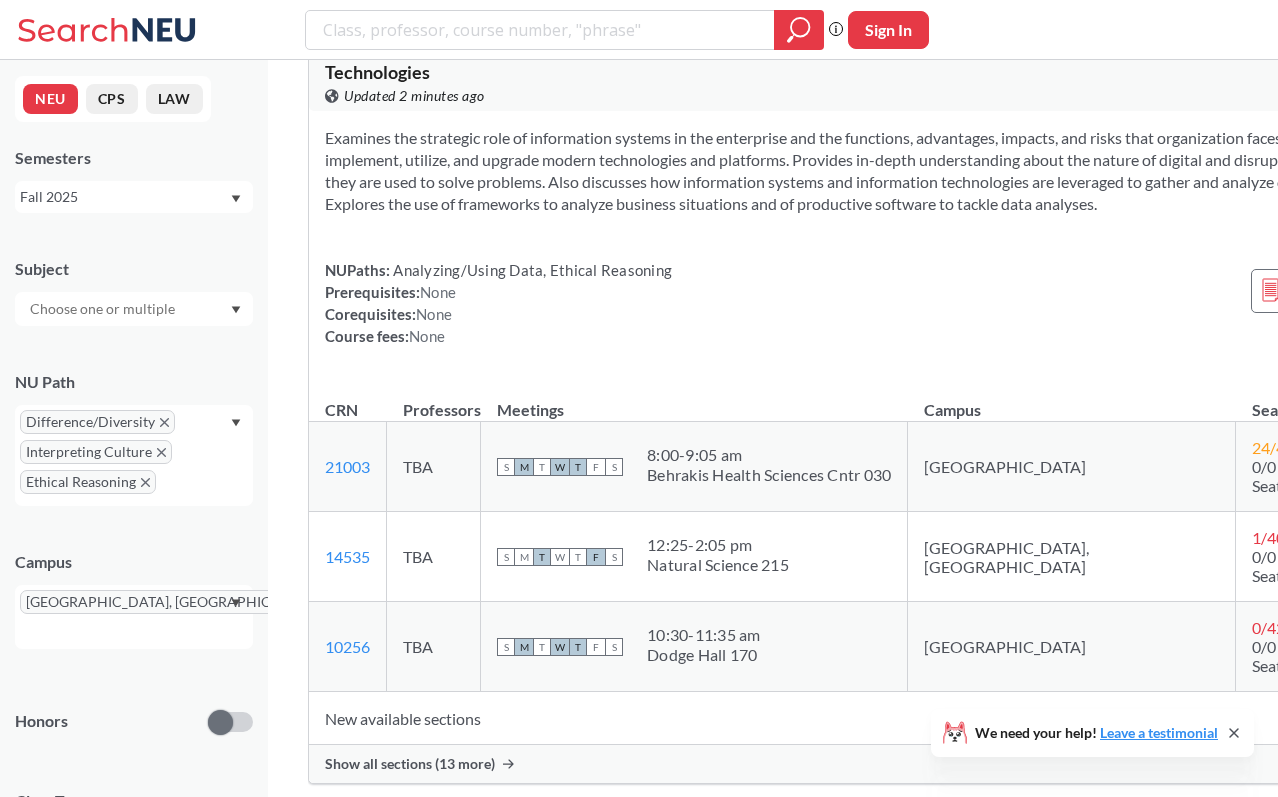 scroll, scrollTop: 9751, scrollLeft: 0, axis: vertical 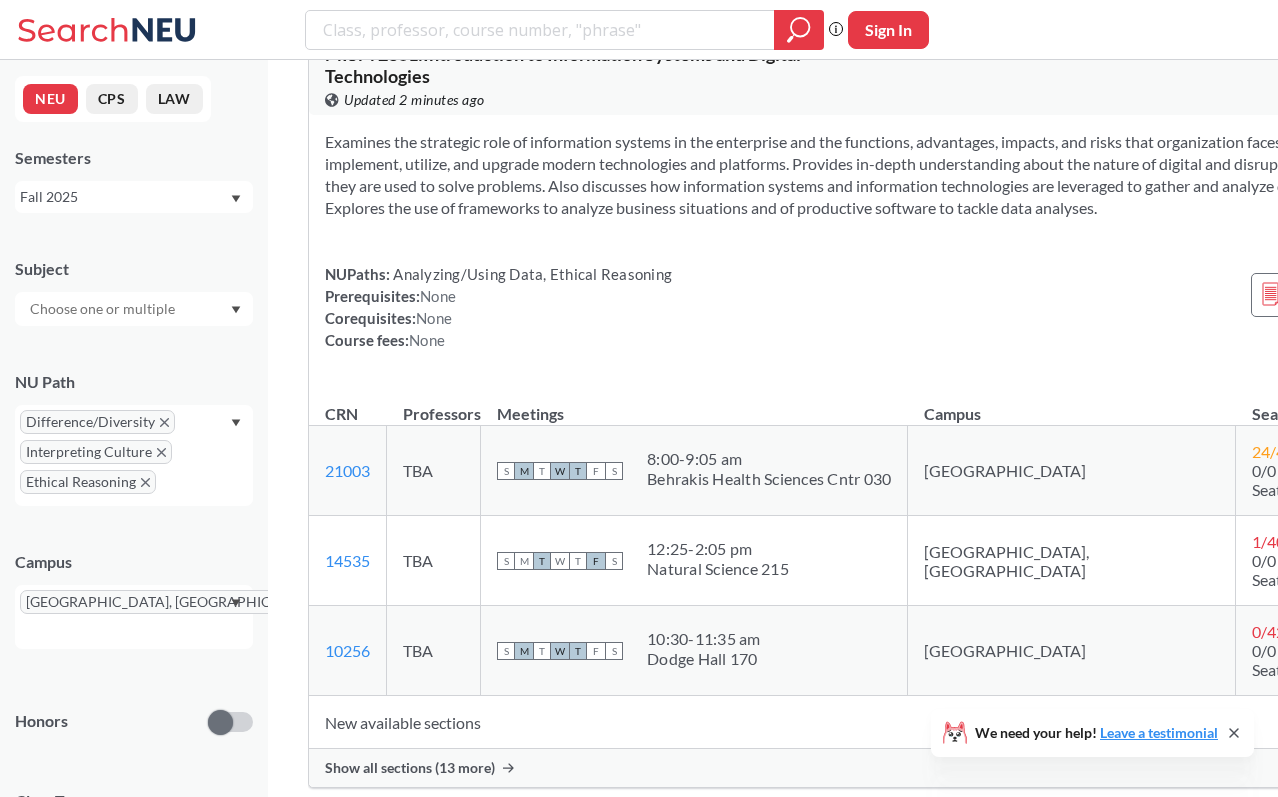 click on "0/0 Waitlist Seats" at bounding box center [1292, 570] 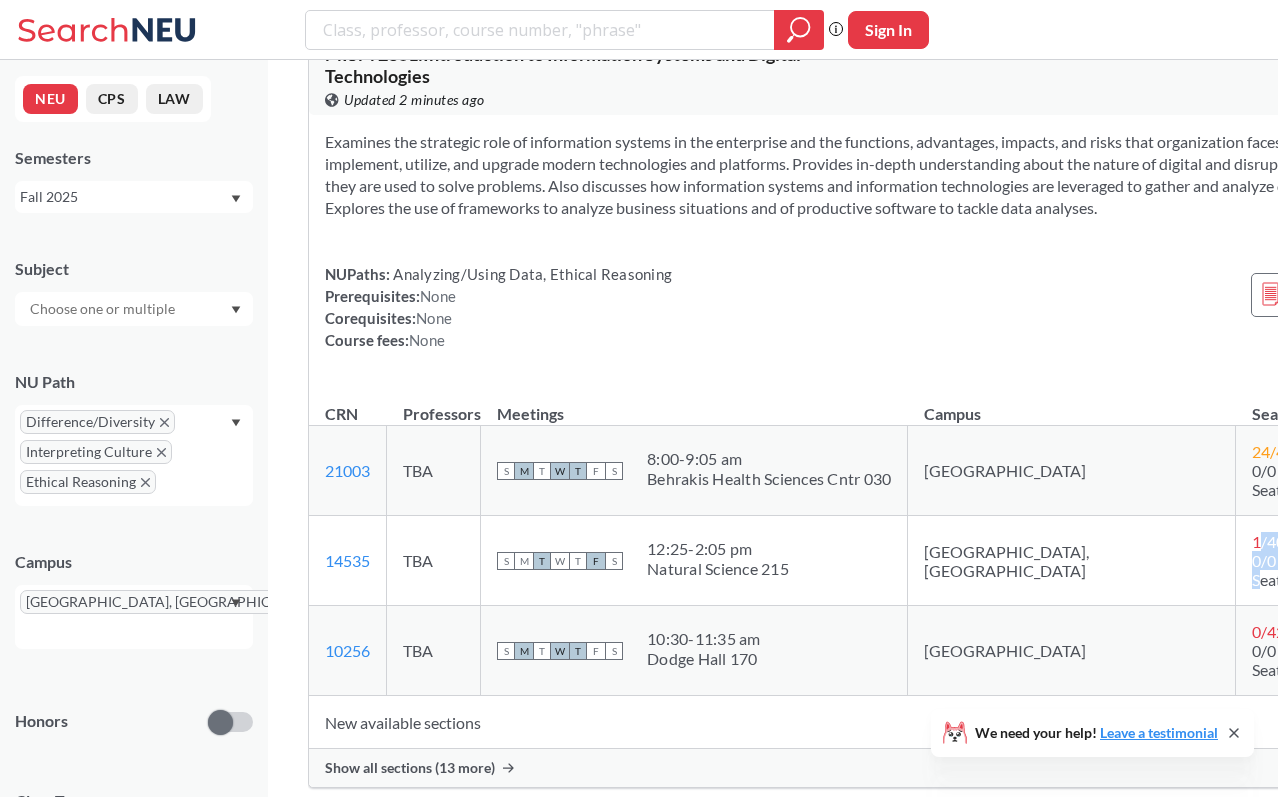 drag, startPoint x: 1047, startPoint y: 470, endPoint x: 1045, endPoint y: 508, distance: 38.052597 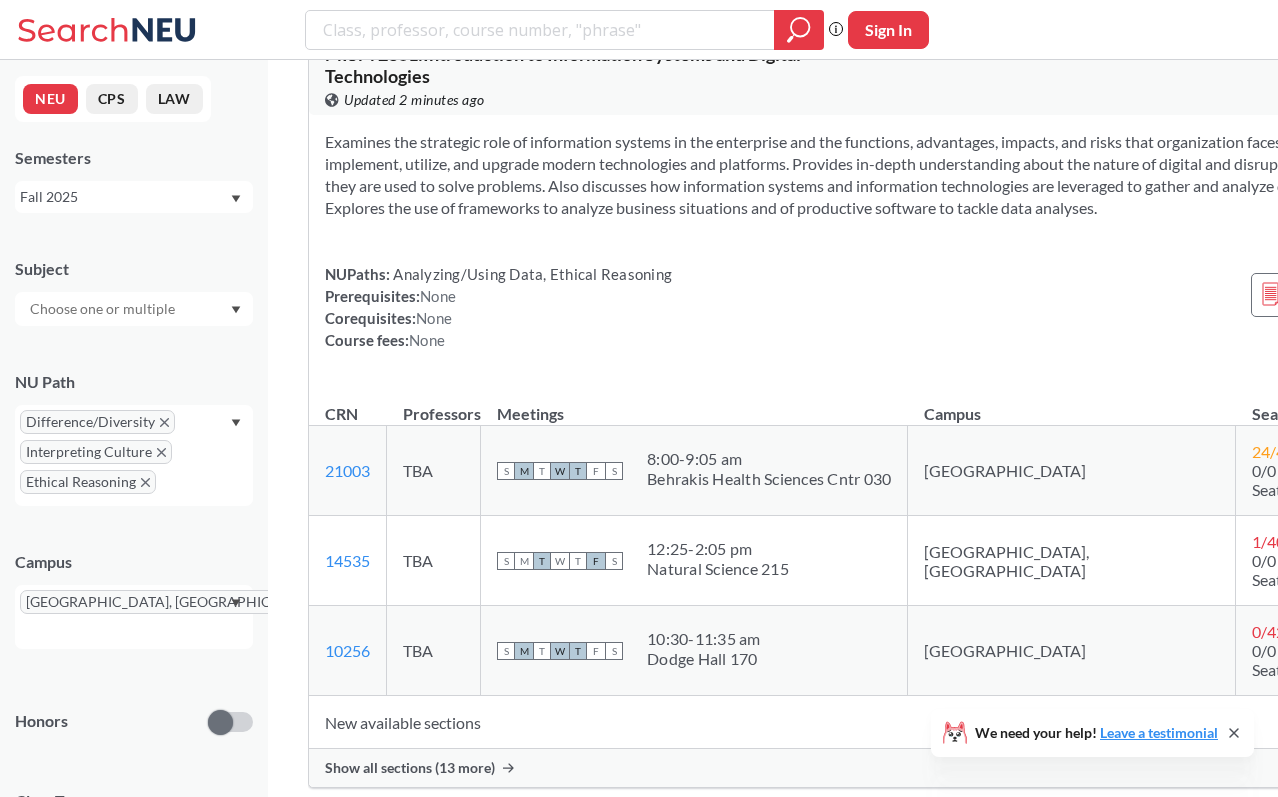 click on "Natural Science 215" at bounding box center (718, 569) 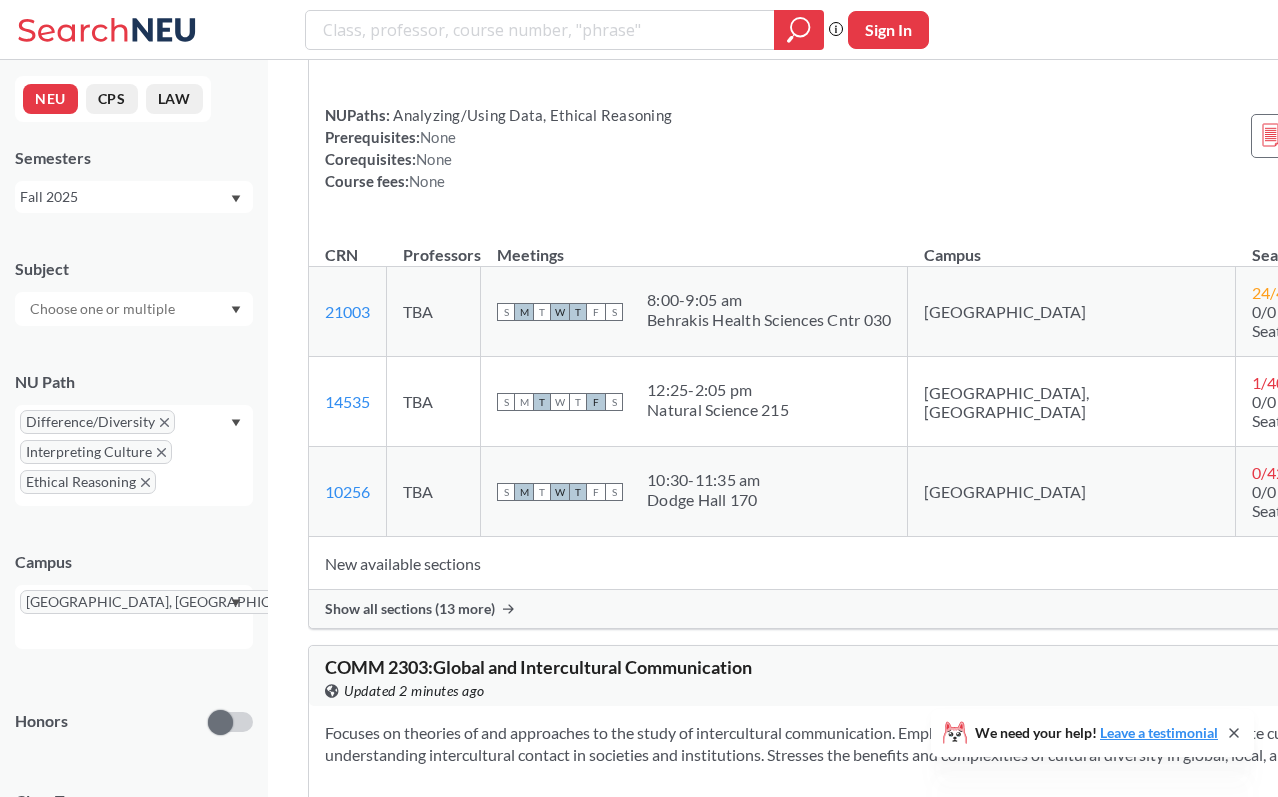 scroll, scrollTop: 10190, scrollLeft: 0, axis: vertical 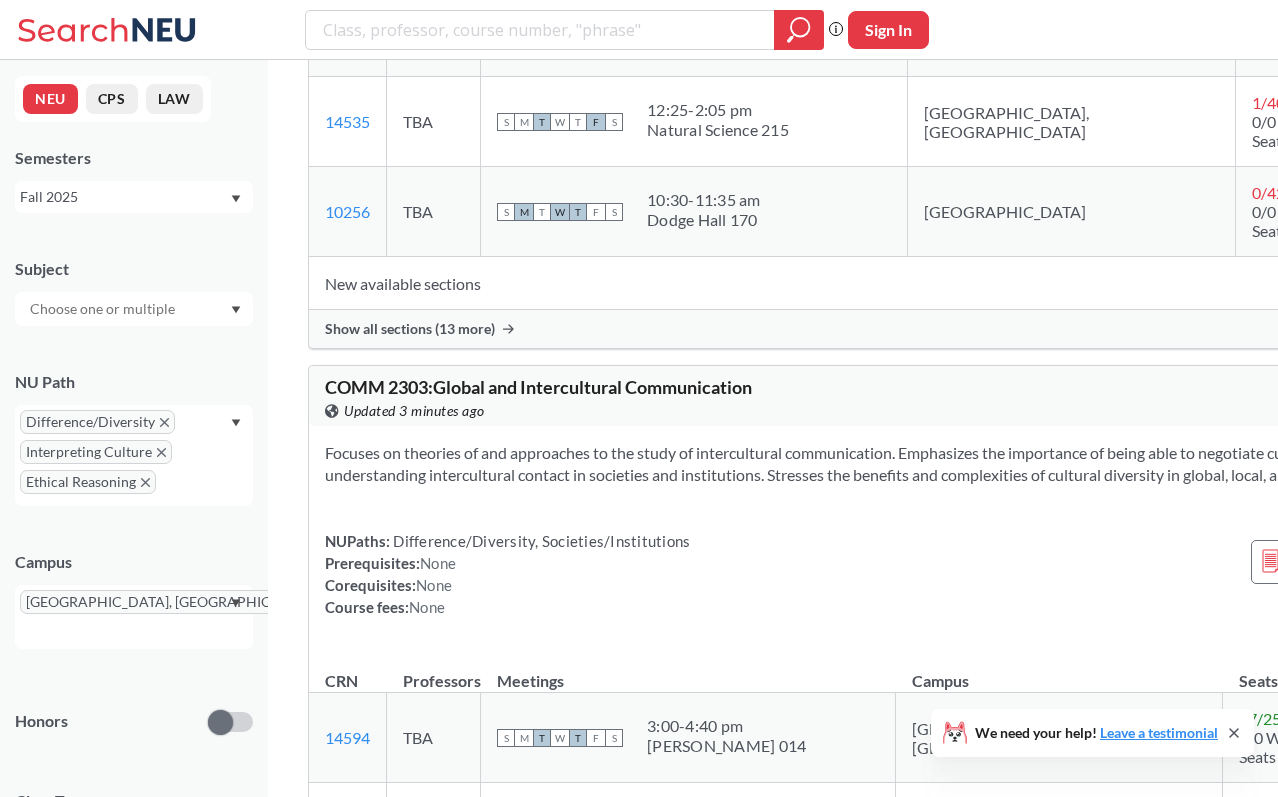 click on "Difference/Diversity" at bounding box center (97, 422) 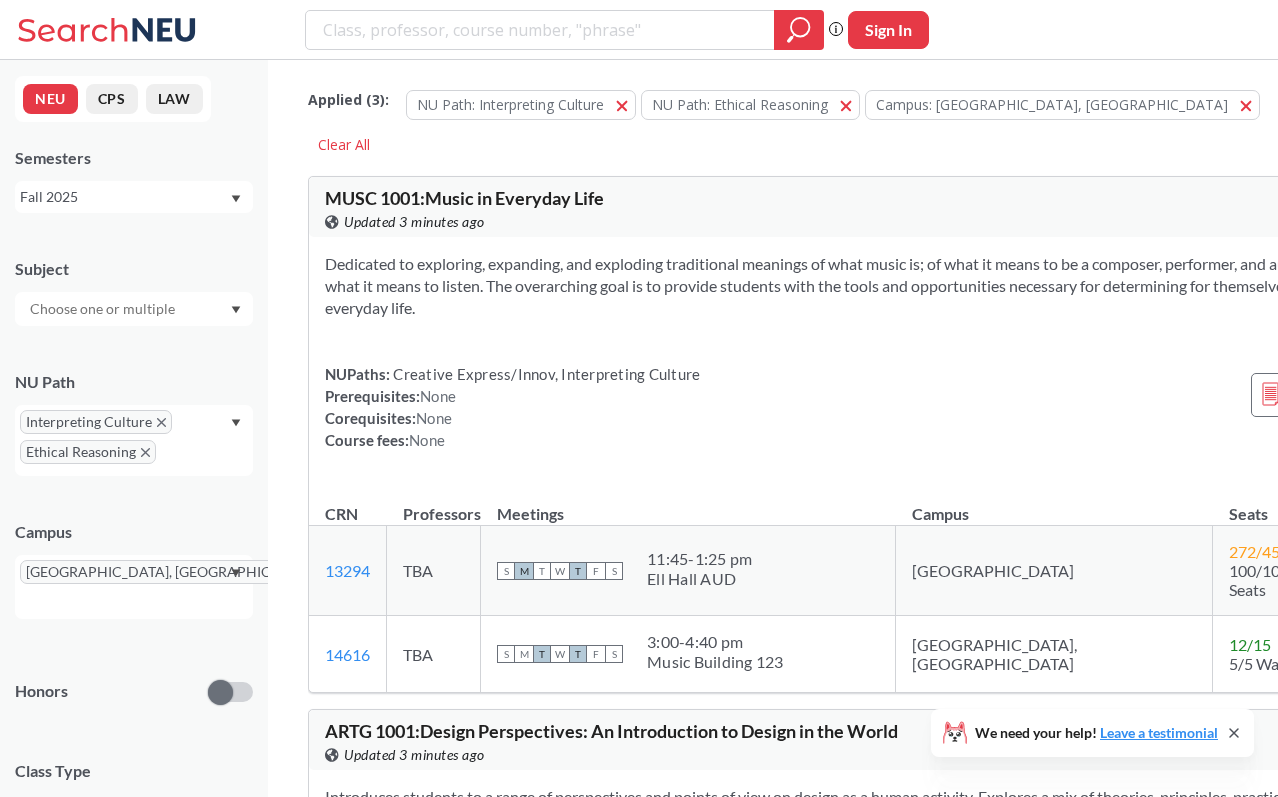 click 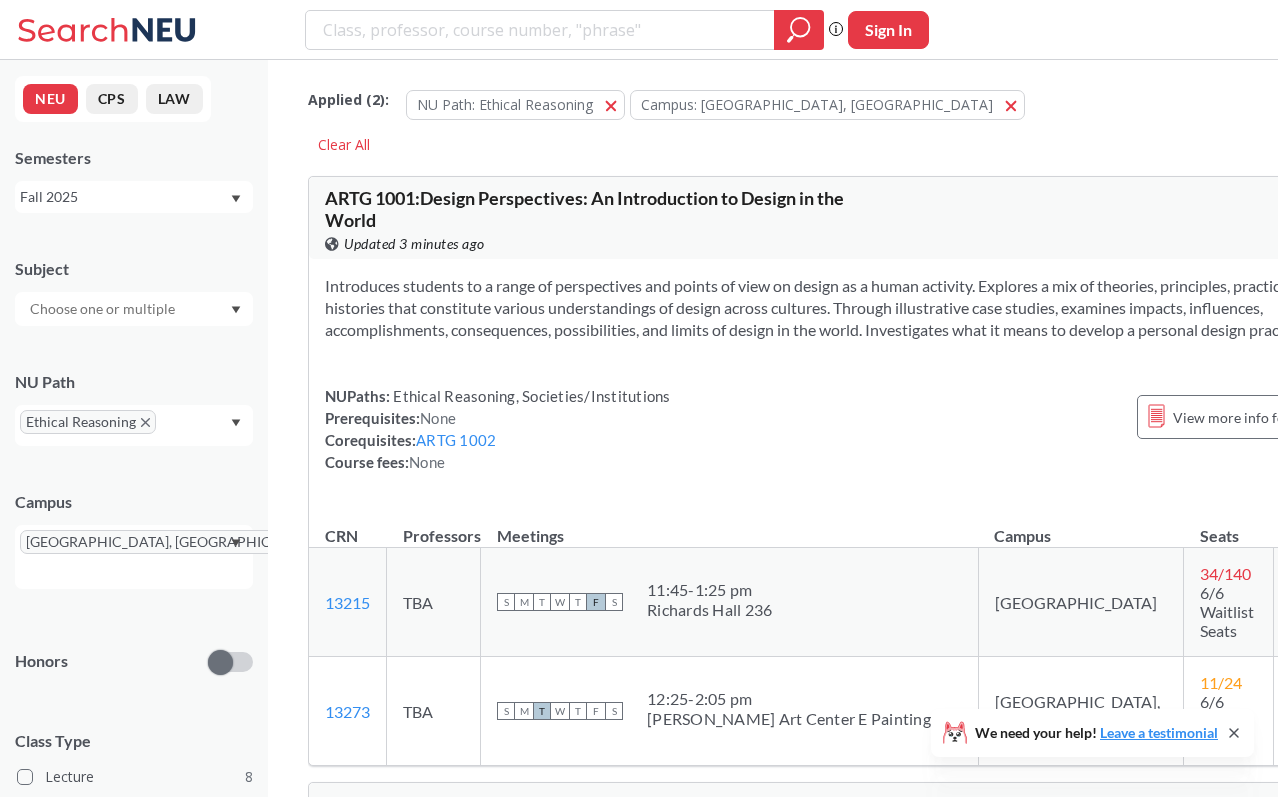 click 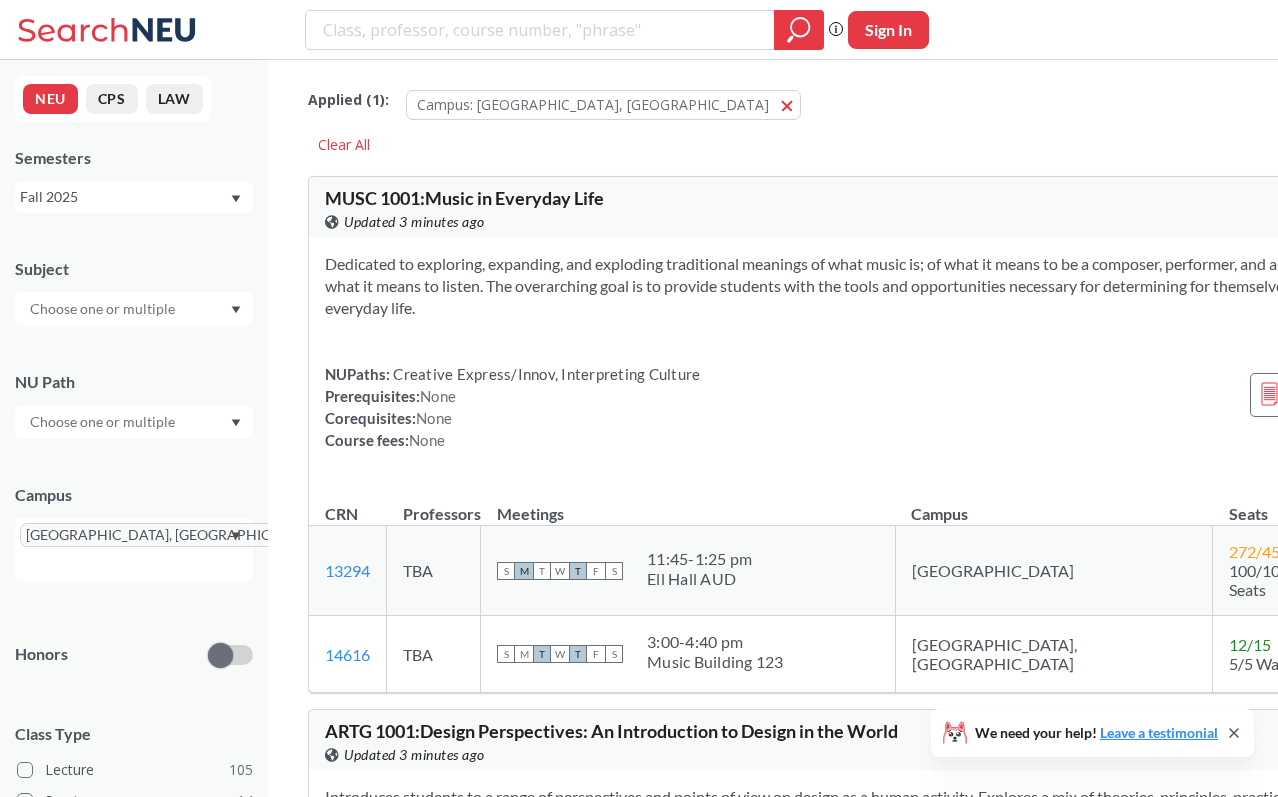 click at bounding box center (104, 309) 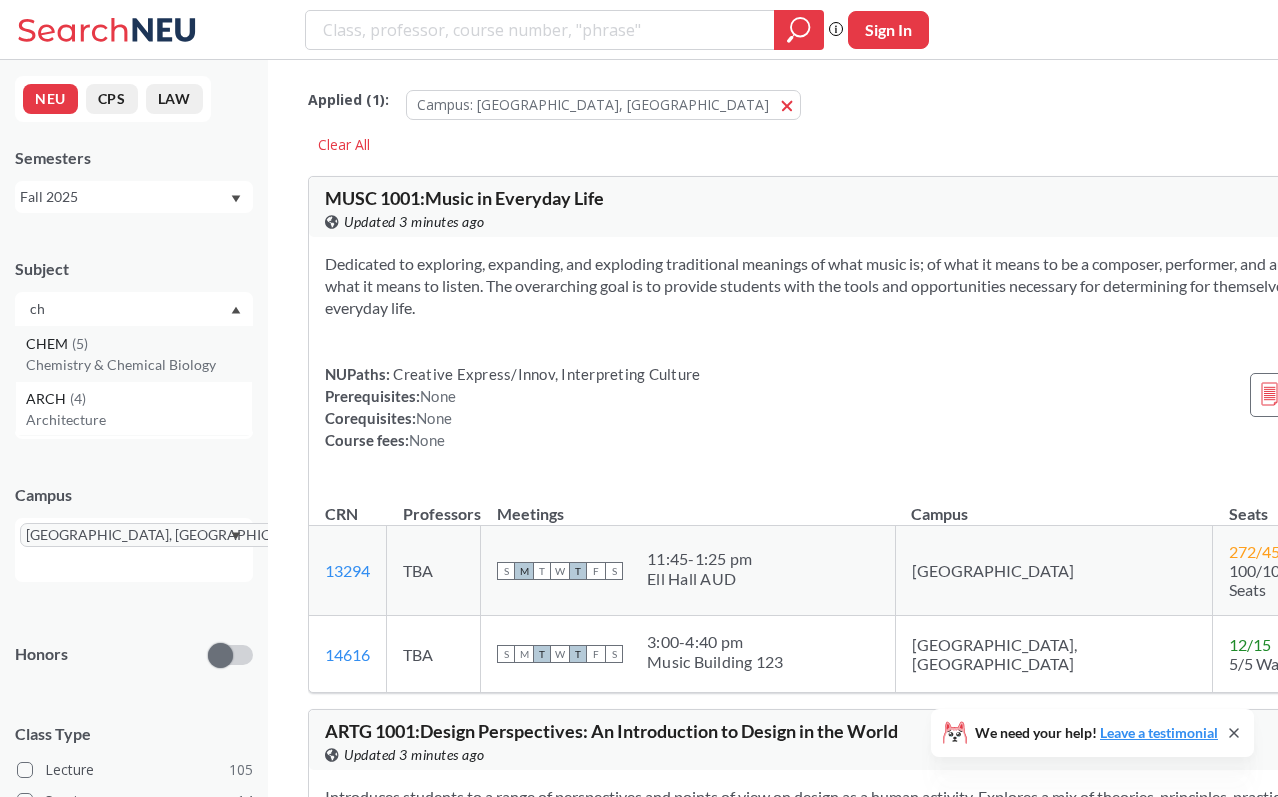 type on "ch" 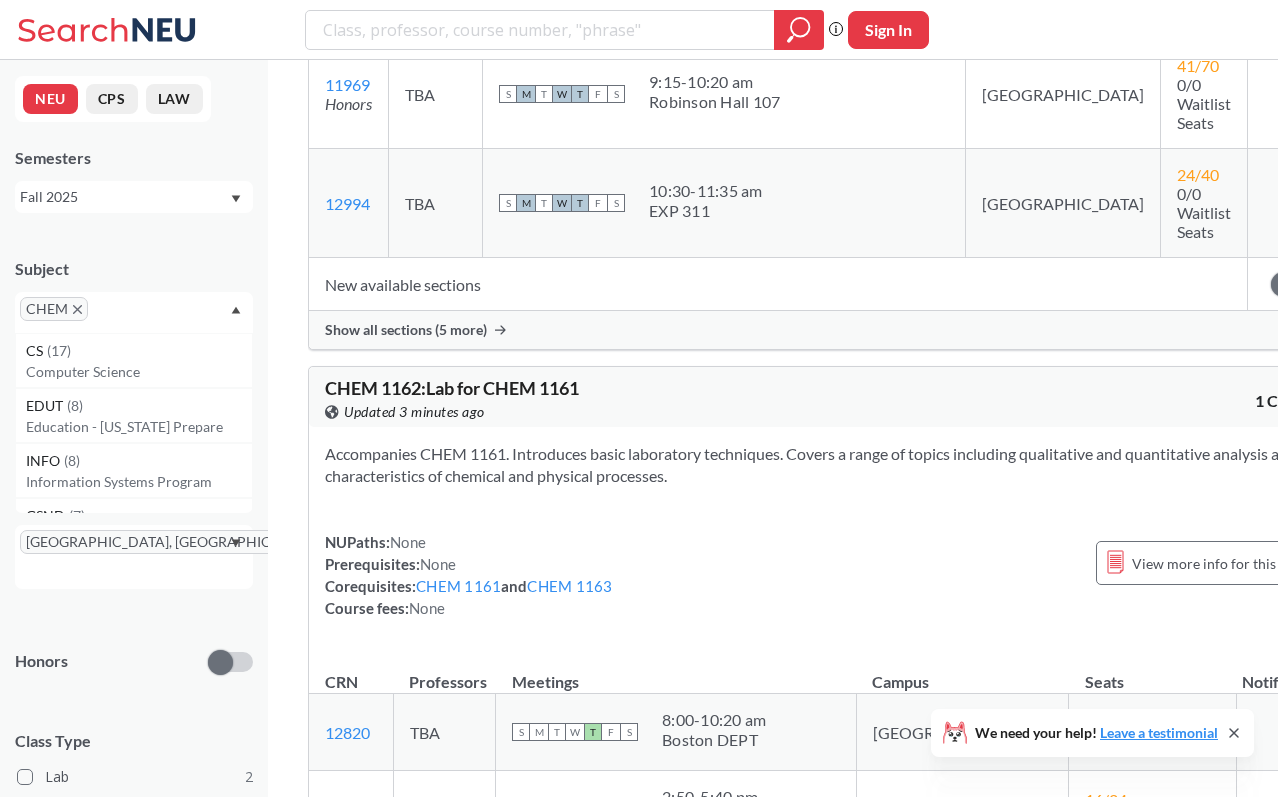 scroll, scrollTop: 79, scrollLeft: 0, axis: vertical 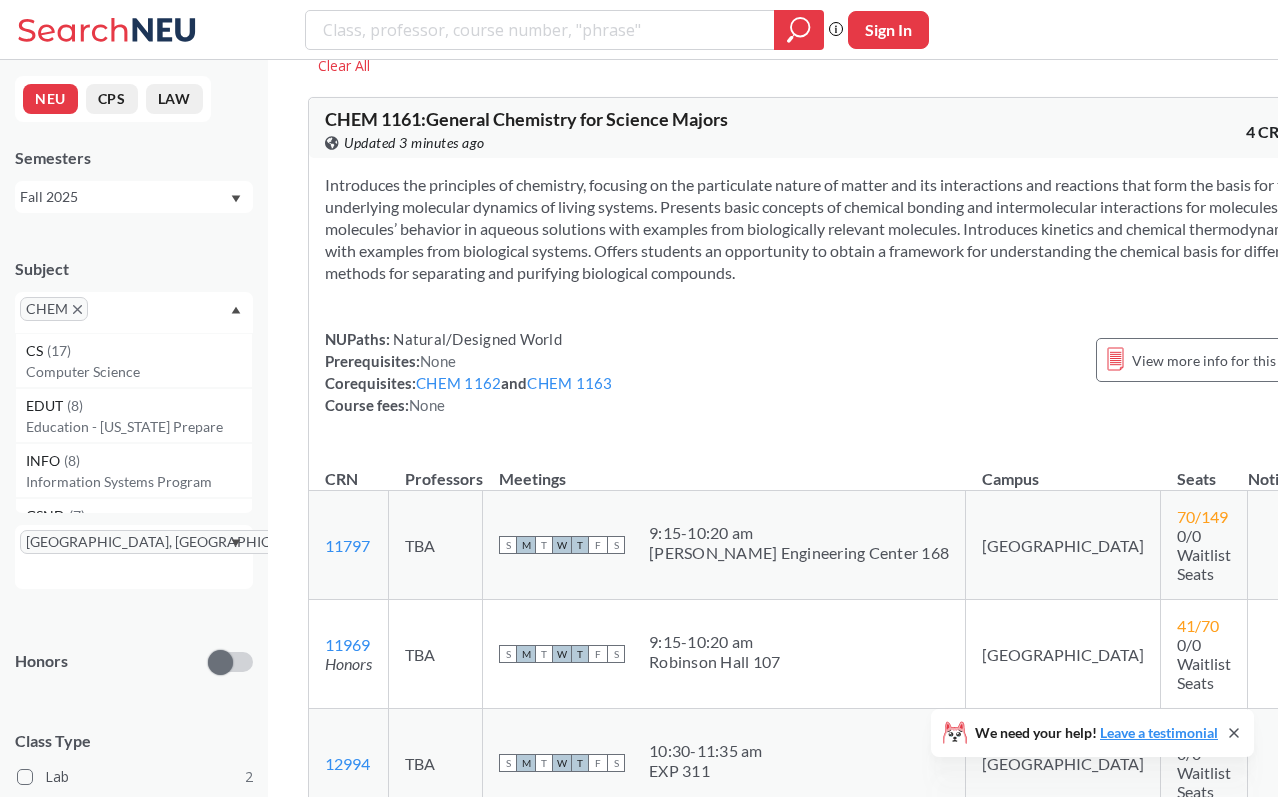 click on "70 / 149" at bounding box center [1202, 516] 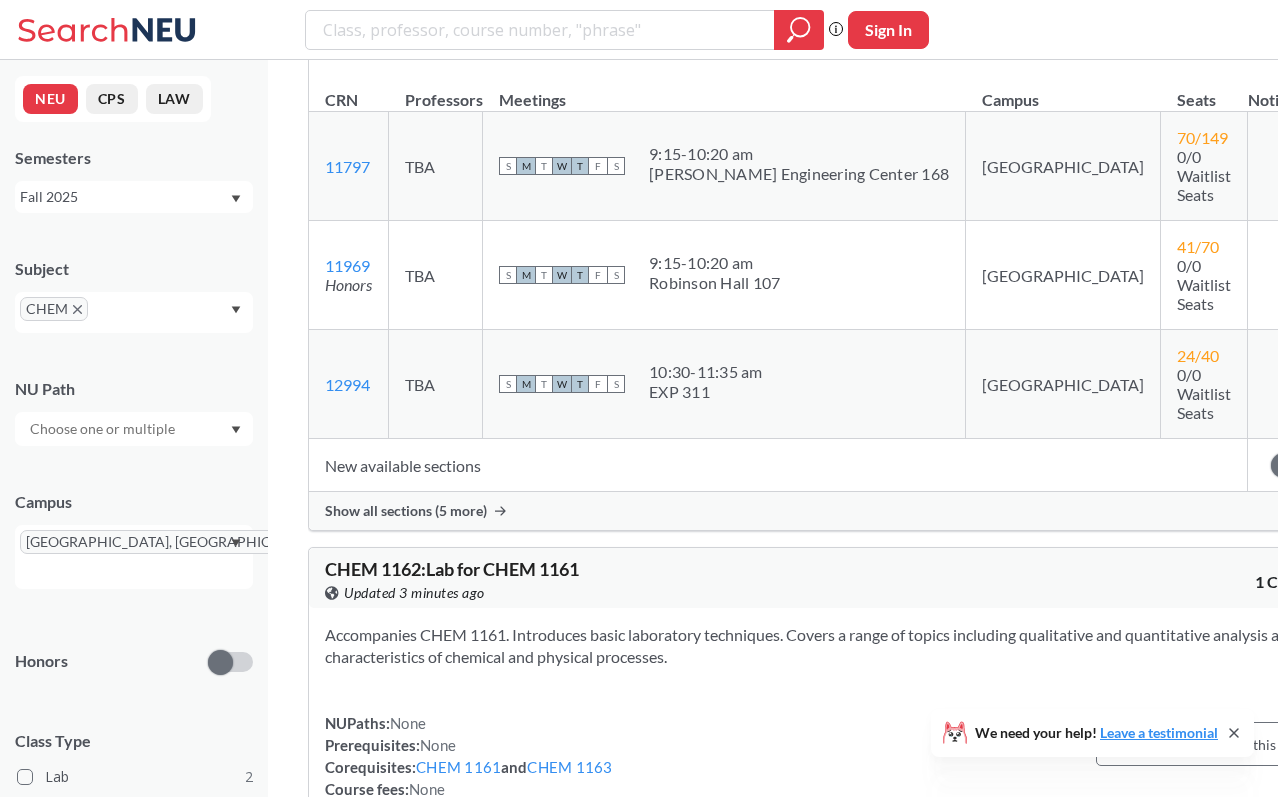 scroll, scrollTop: 0, scrollLeft: 0, axis: both 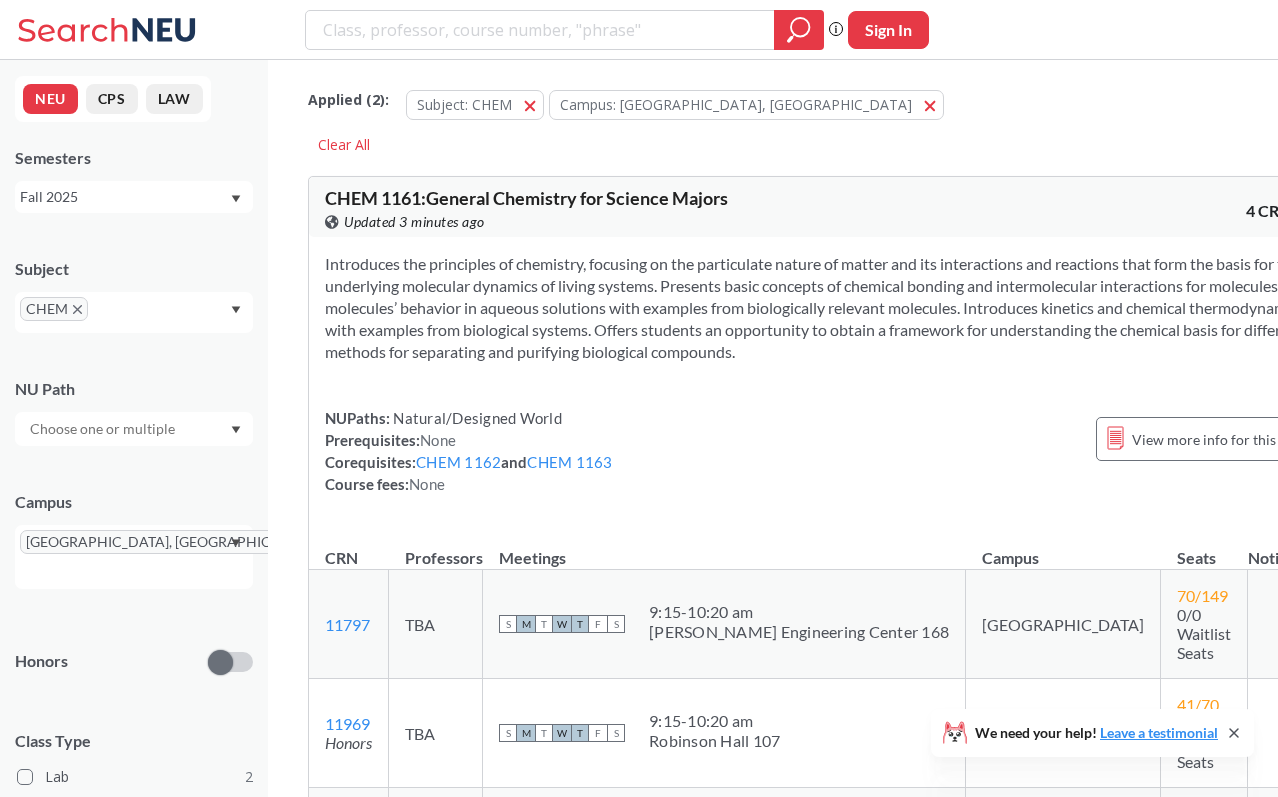 click on "Introduces the principles of chemistry, focusing on the particulate nature of matter and its interactions and reactions that form the basis for the underlying molecular dynamics of living systems. Presents basic concepts of chemical bonding and intermolecular interactions for molecules and molecules’ behavior in aqueous solutions with examples from biologically relevant molecules. Introduces kinetics and chemical thermodynamics with examples from biological systems. Offers students an opportunity to obtain a framework for understanding the chemical basis for different methods for separating and purifying biological compounds." at bounding box center [824, 308] 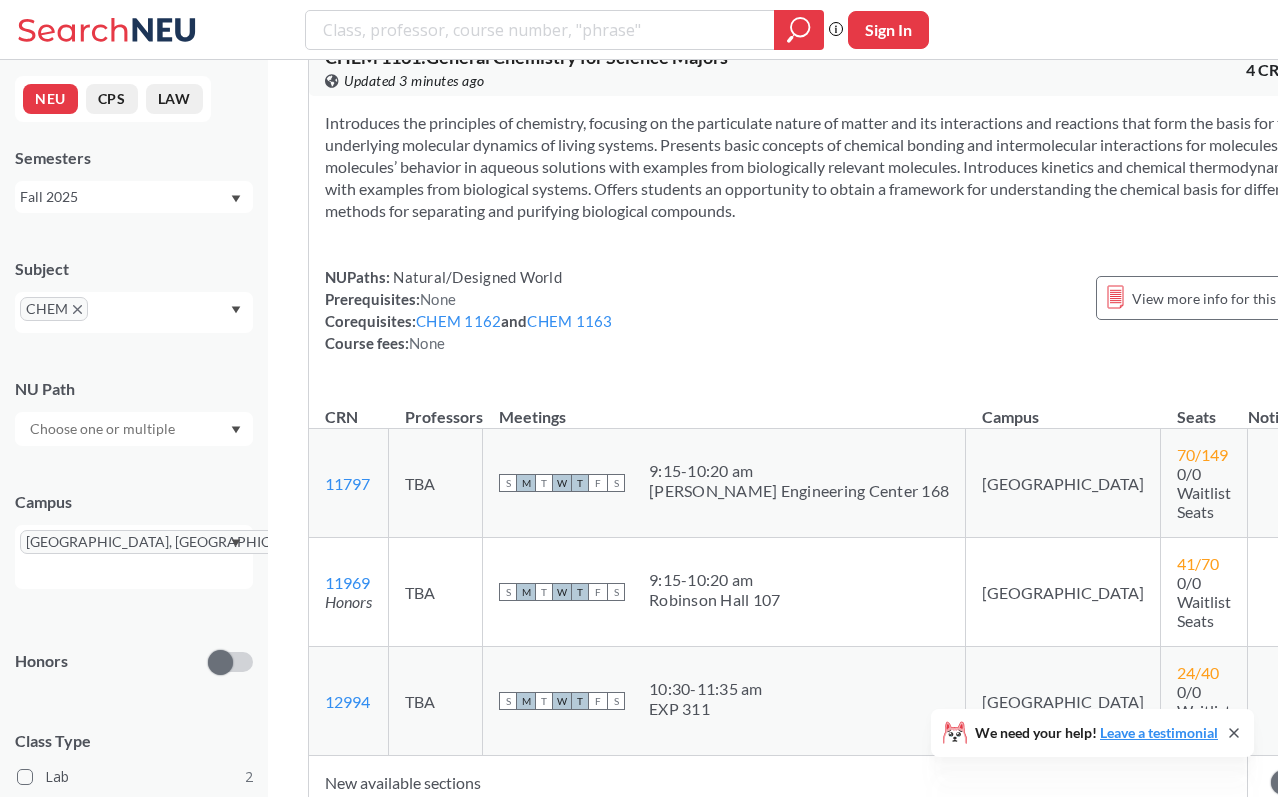 click on "S M T W T F S 9:15 - 10:20 am [PERSON_NAME][GEOGRAPHIC_DATA][PERSON_NAME] 107" at bounding box center (724, 592) 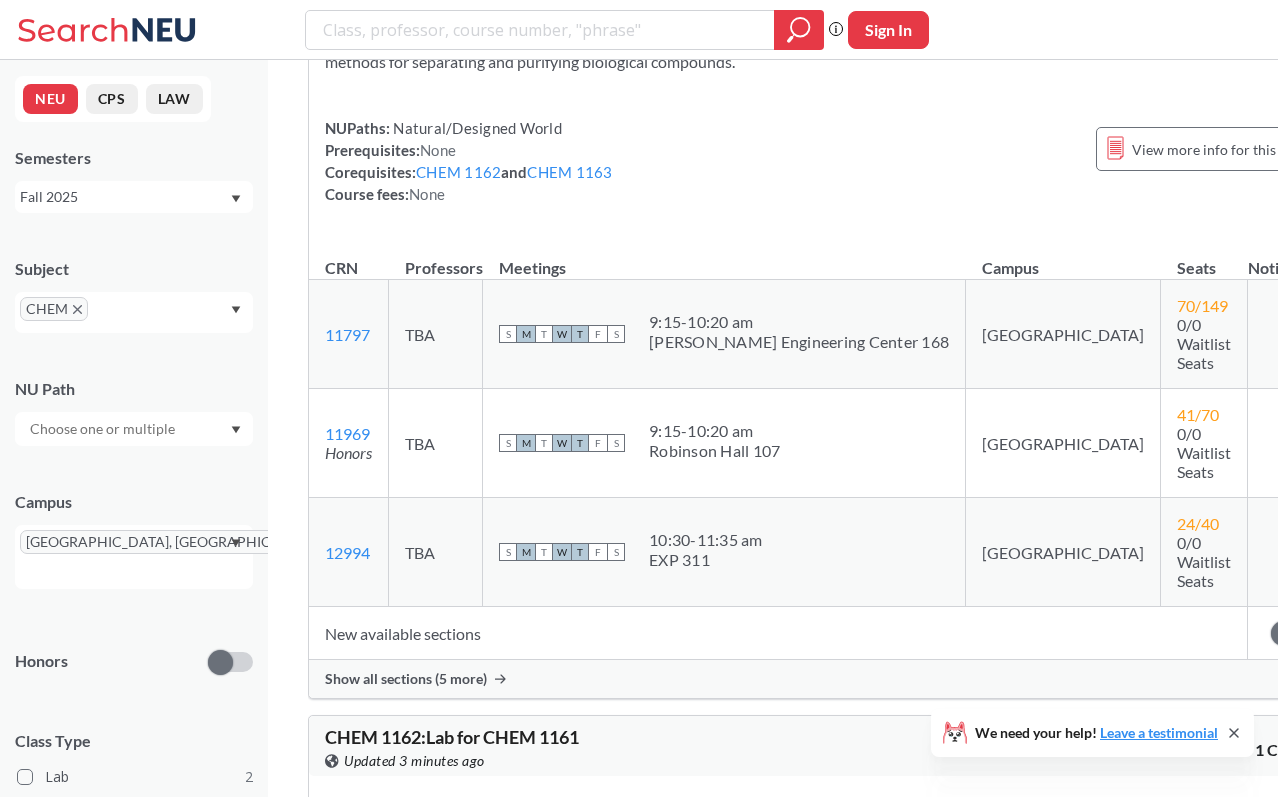 scroll, scrollTop: 321, scrollLeft: 0, axis: vertical 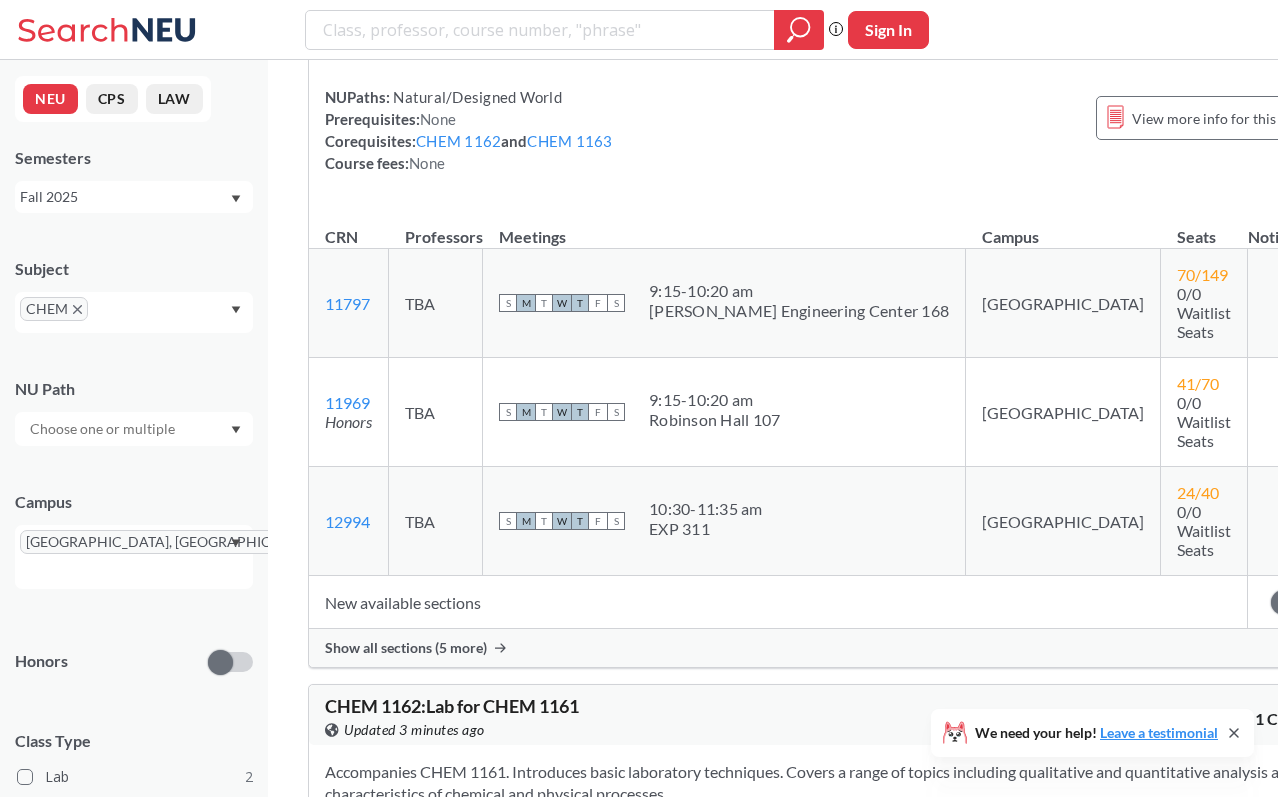 click on "Show all sections (5 more)" at bounding box center [406, 648] 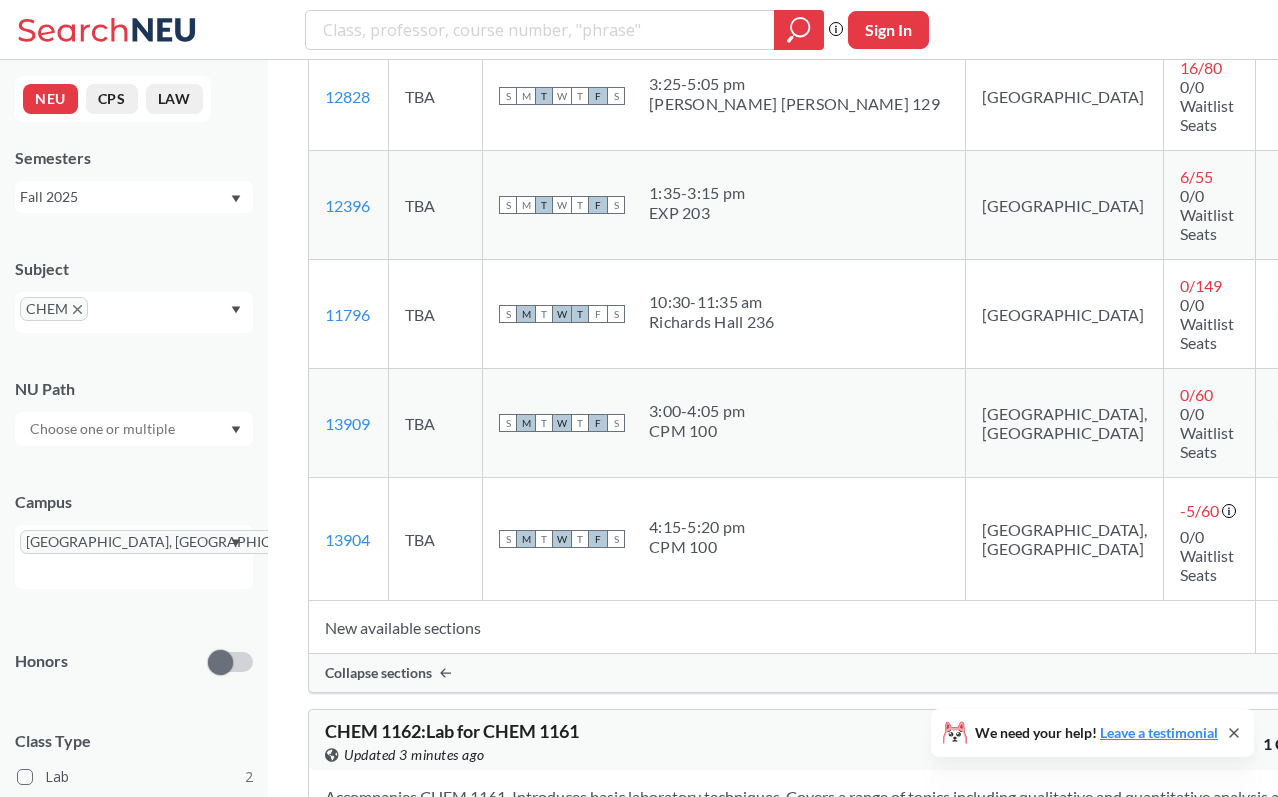 scroll, scrollTop: 853, scrollLeft: 0, axis: vertical 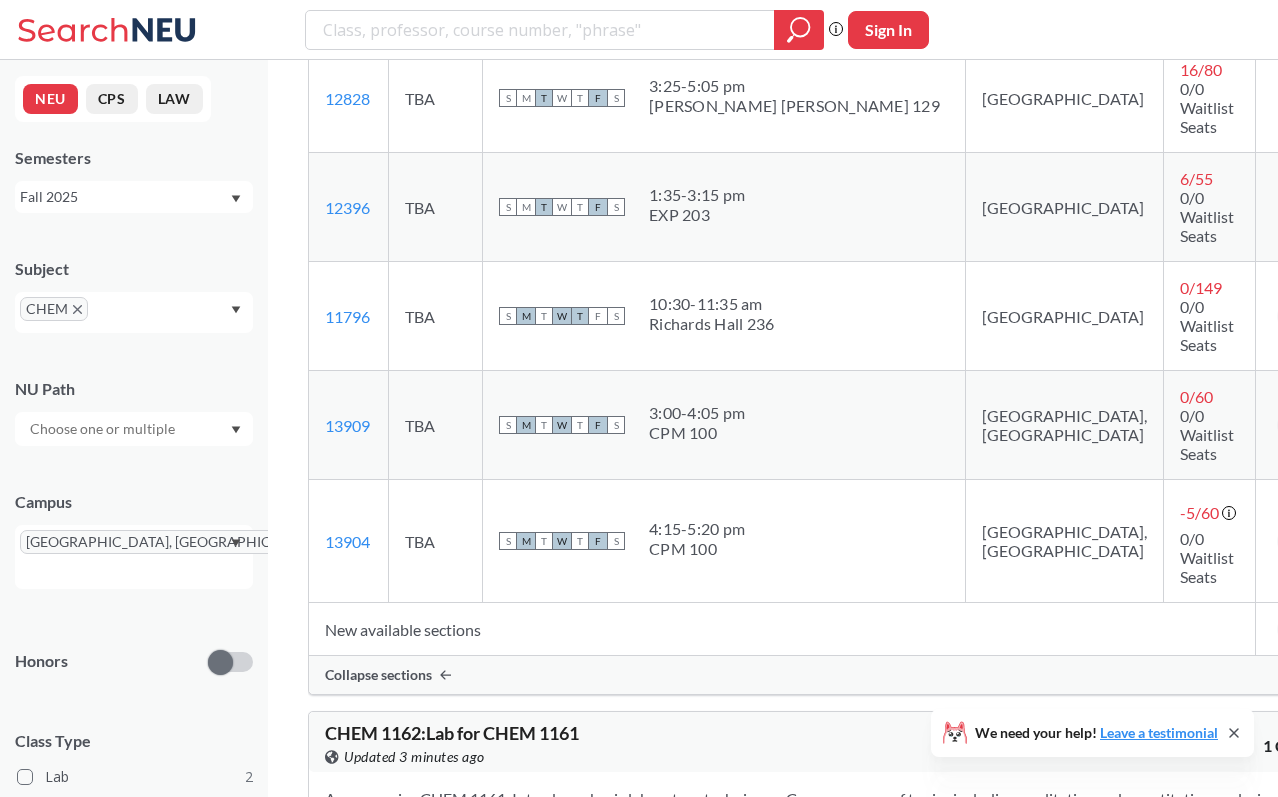 click at bounding box center (1301, 629) 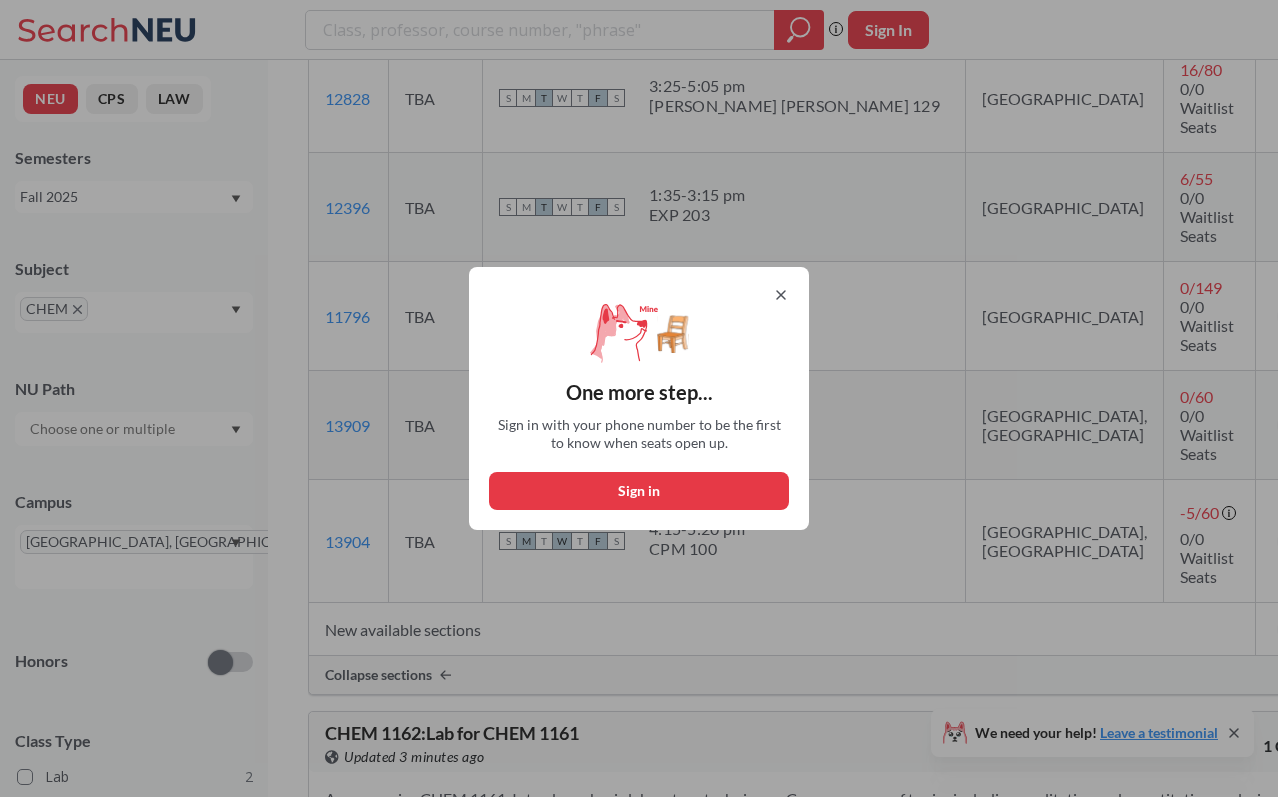 click 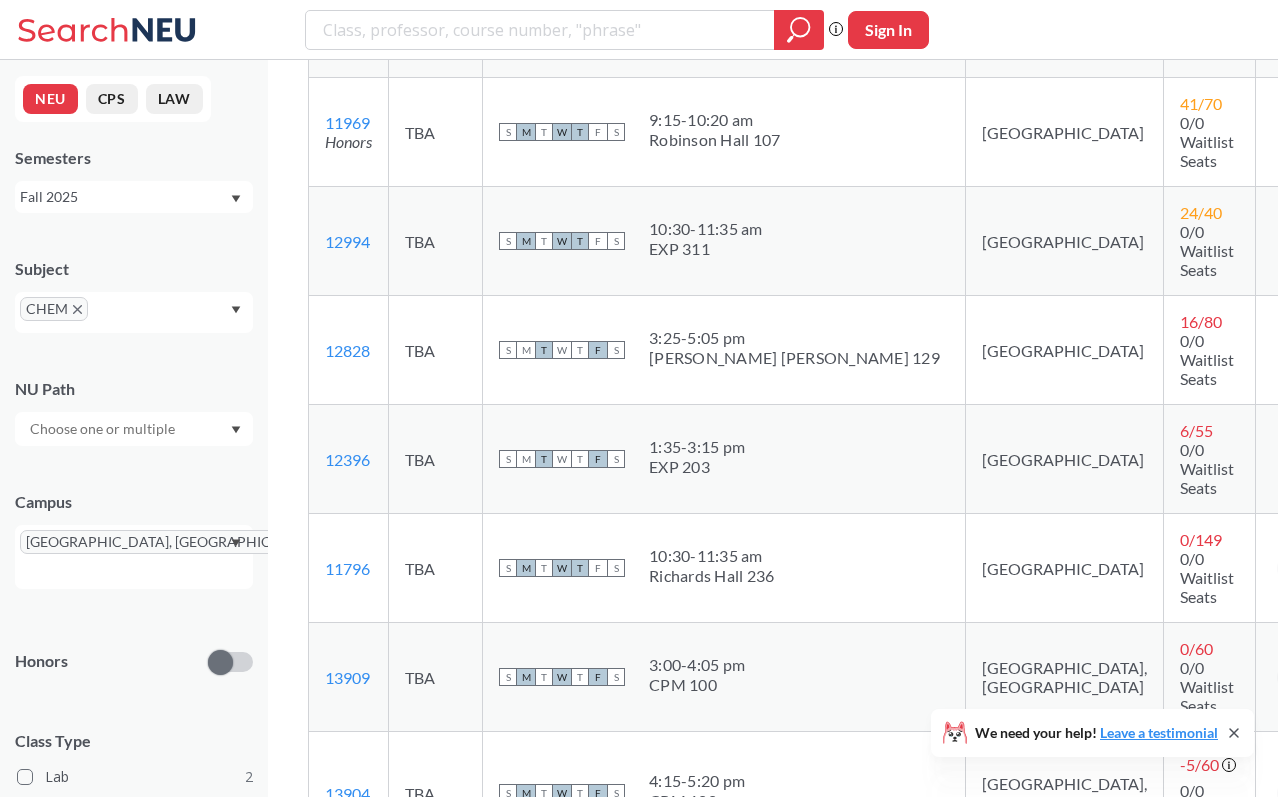 scroll, scrollTop: 708, scrollLeft: 0, axis: vertical 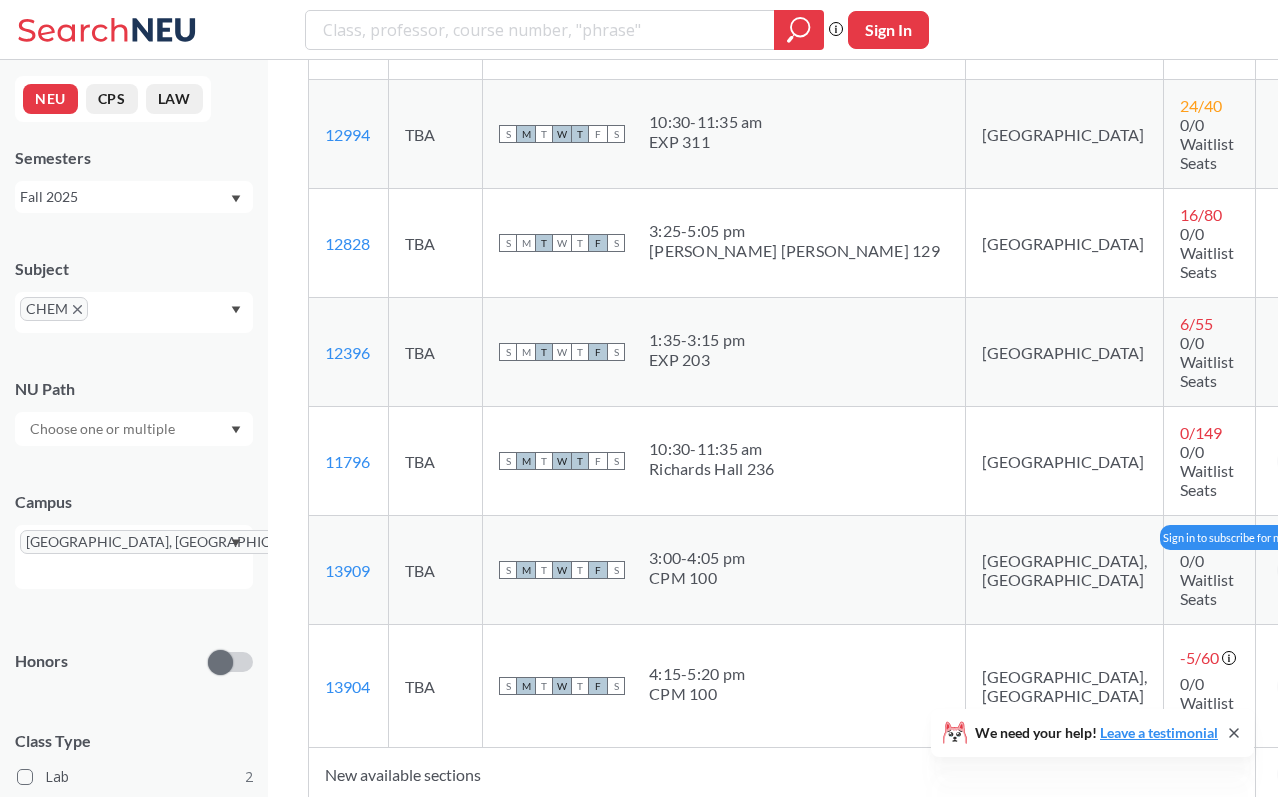 click at bounding box center [1291, 570] 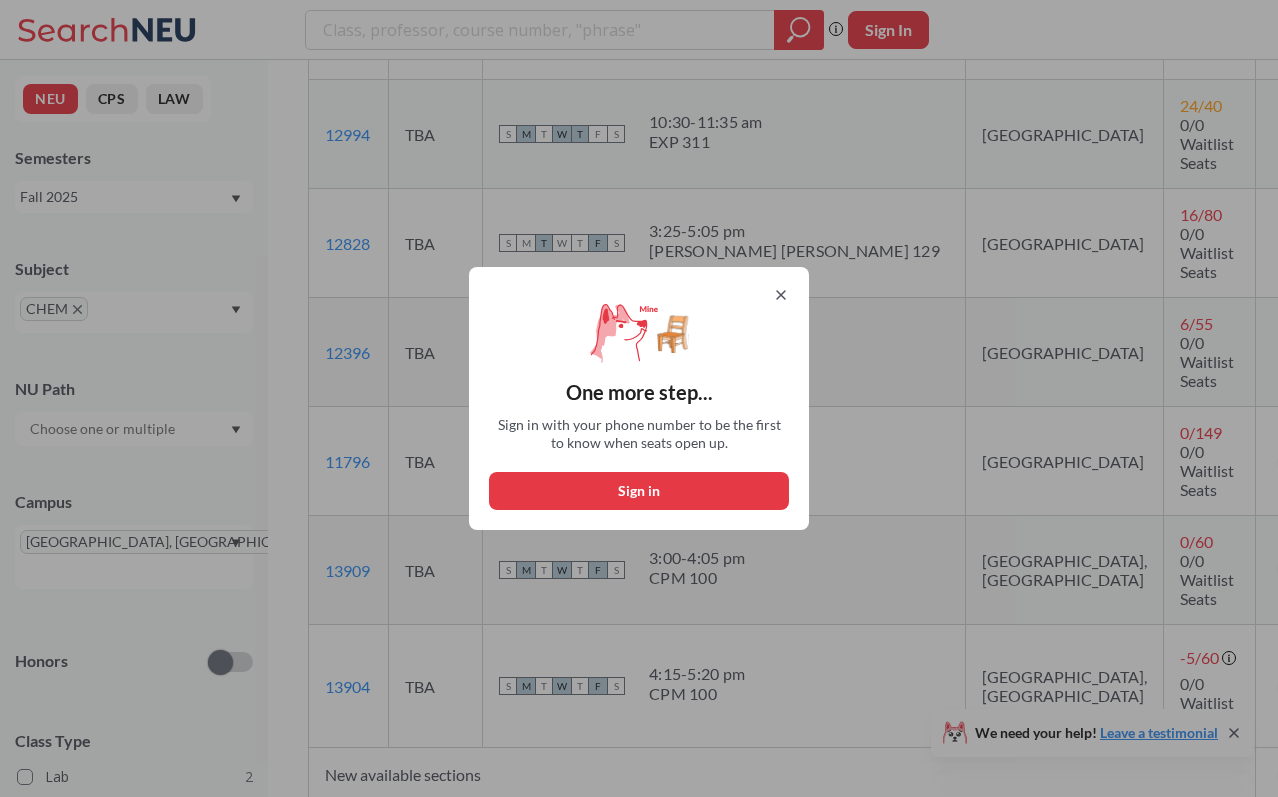 click on "Sign in" at bounding box center (639, 491) 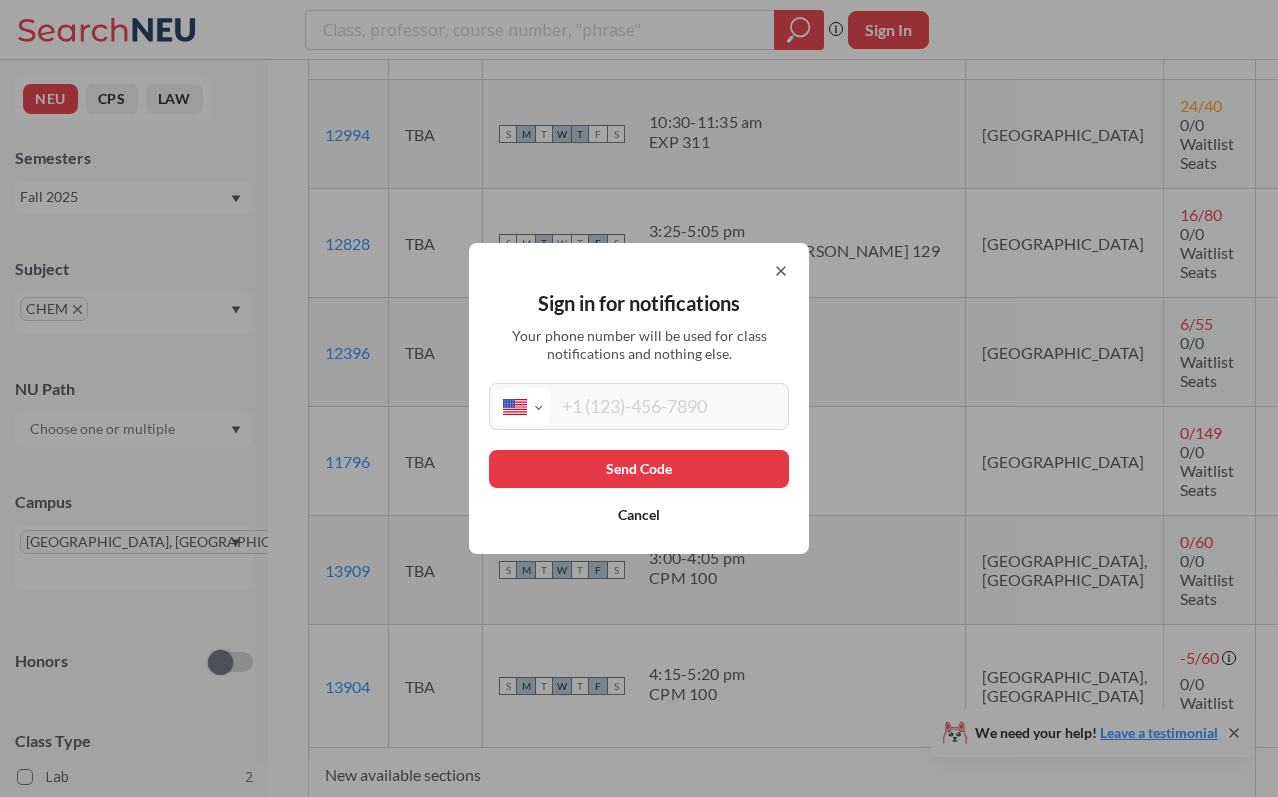 click at bounding box center [667, 406] 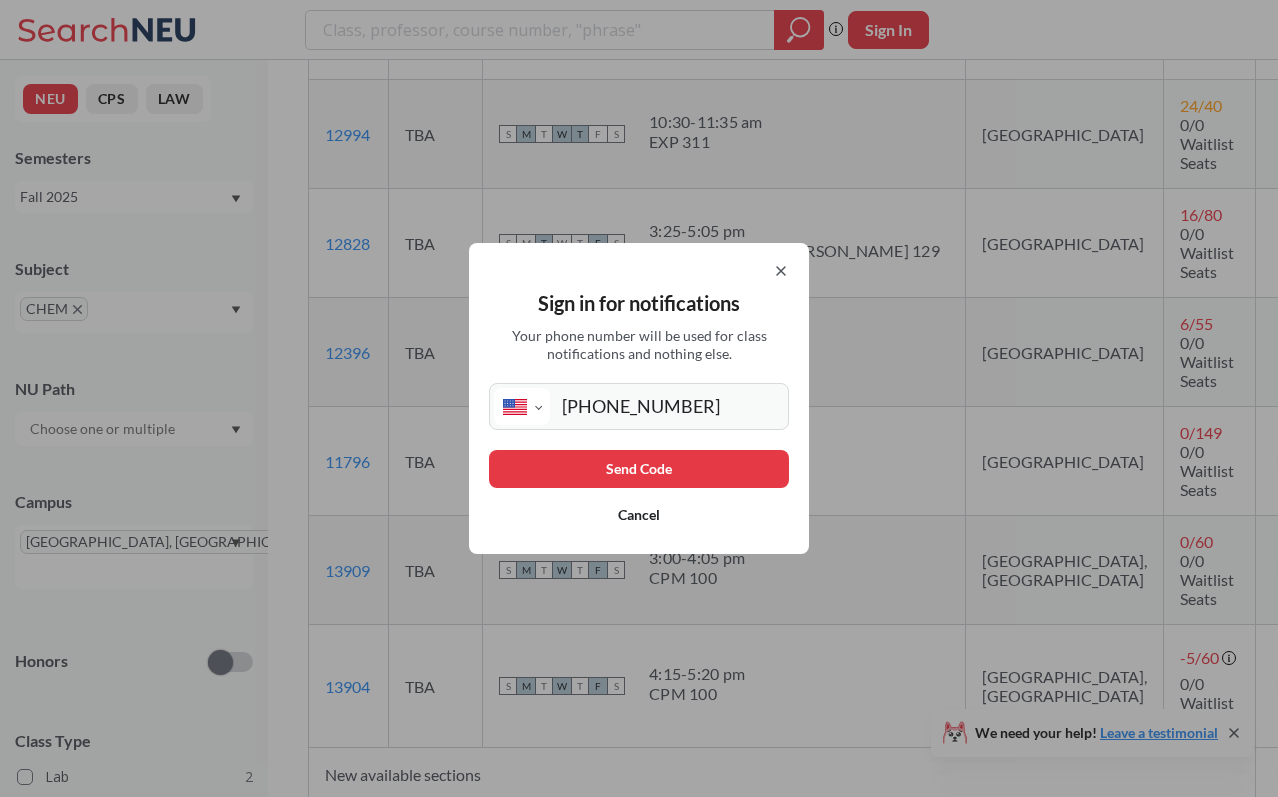 type on "[PHONE_NUMBER]" 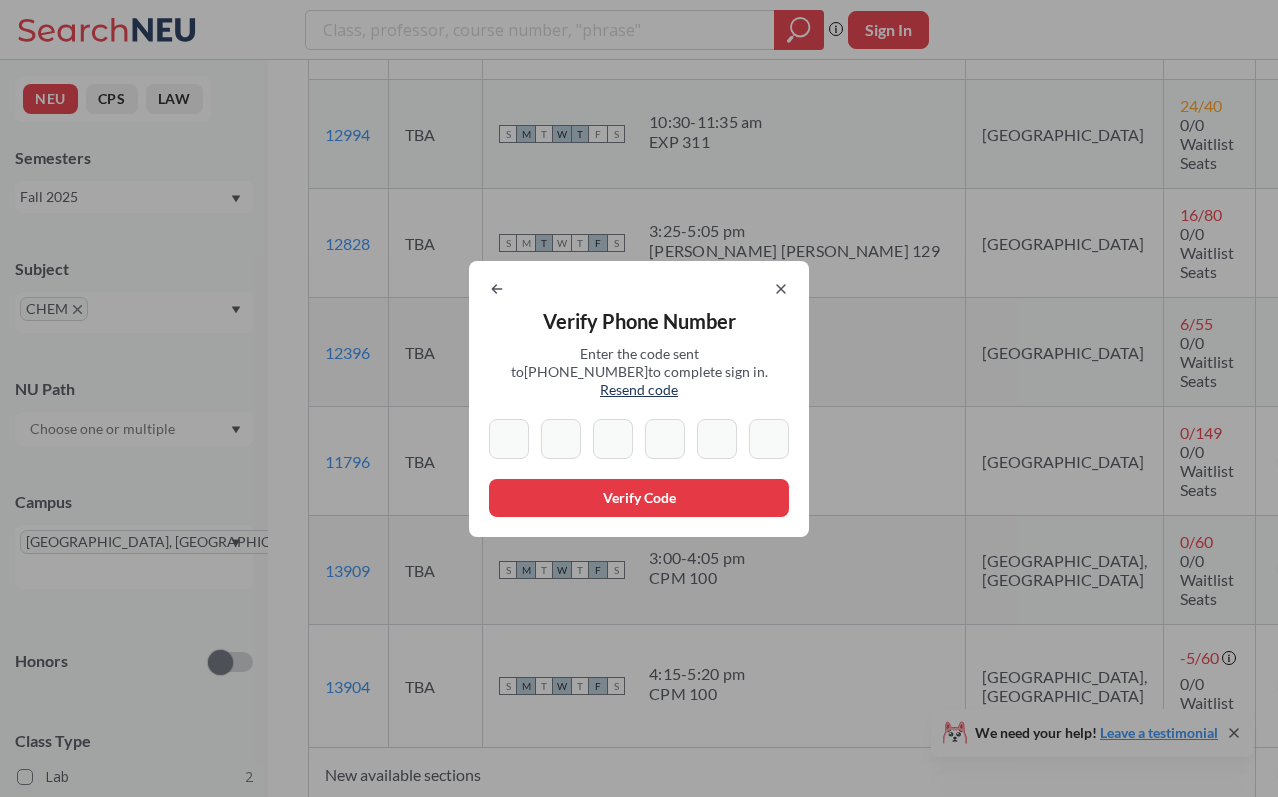 type on "9" 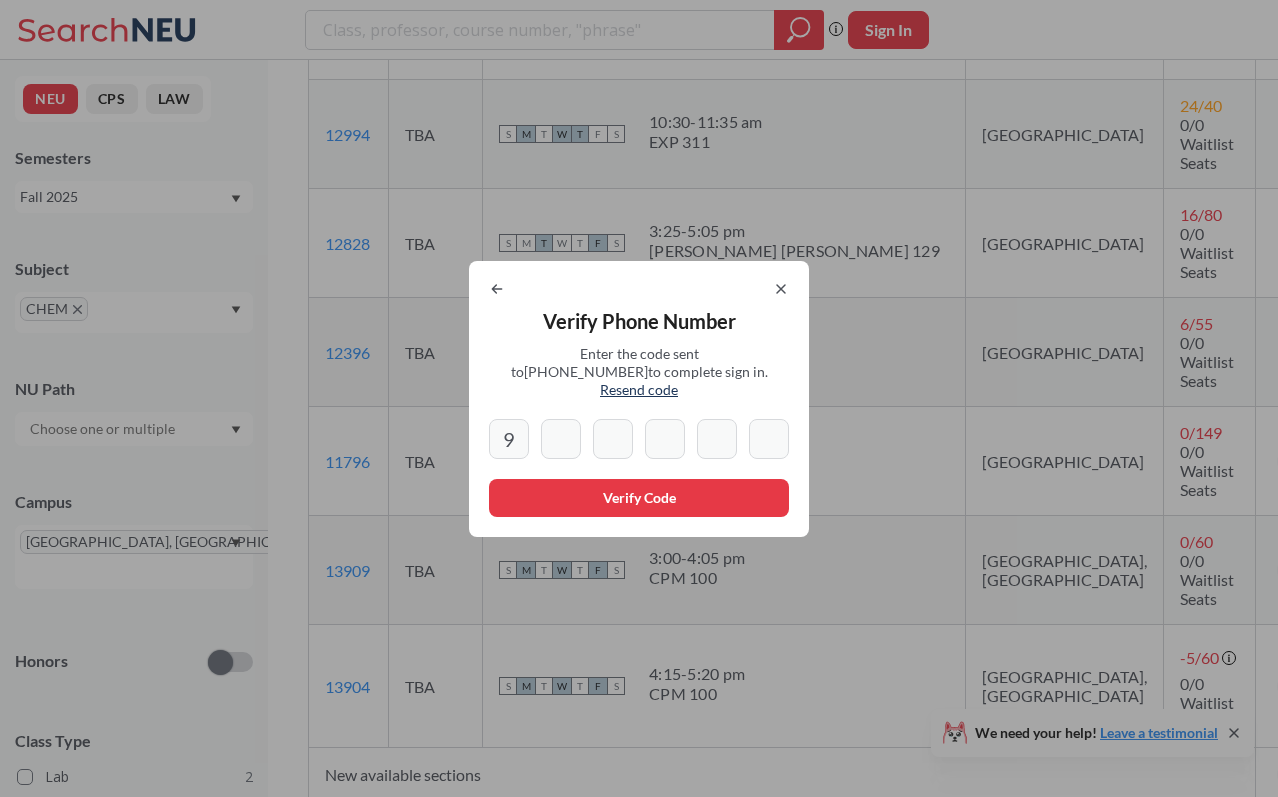 type on "4" 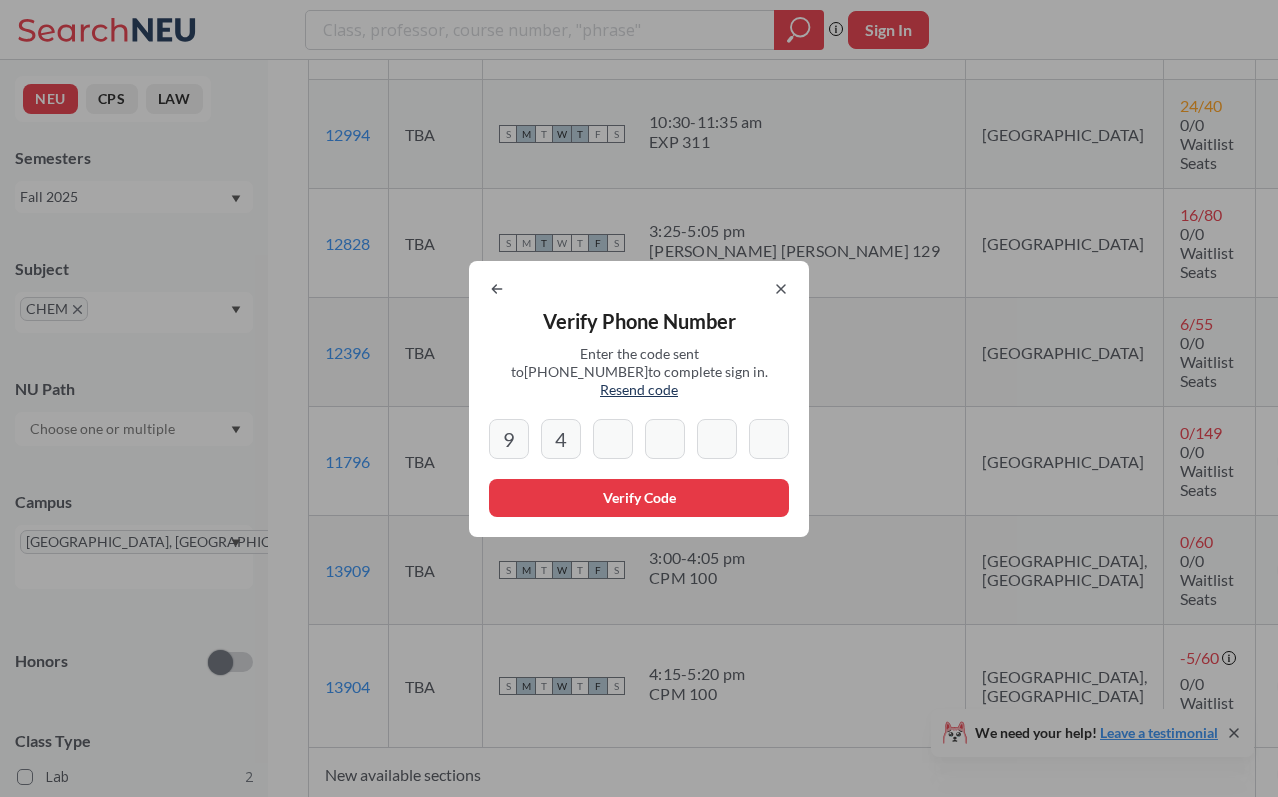 type on "2" 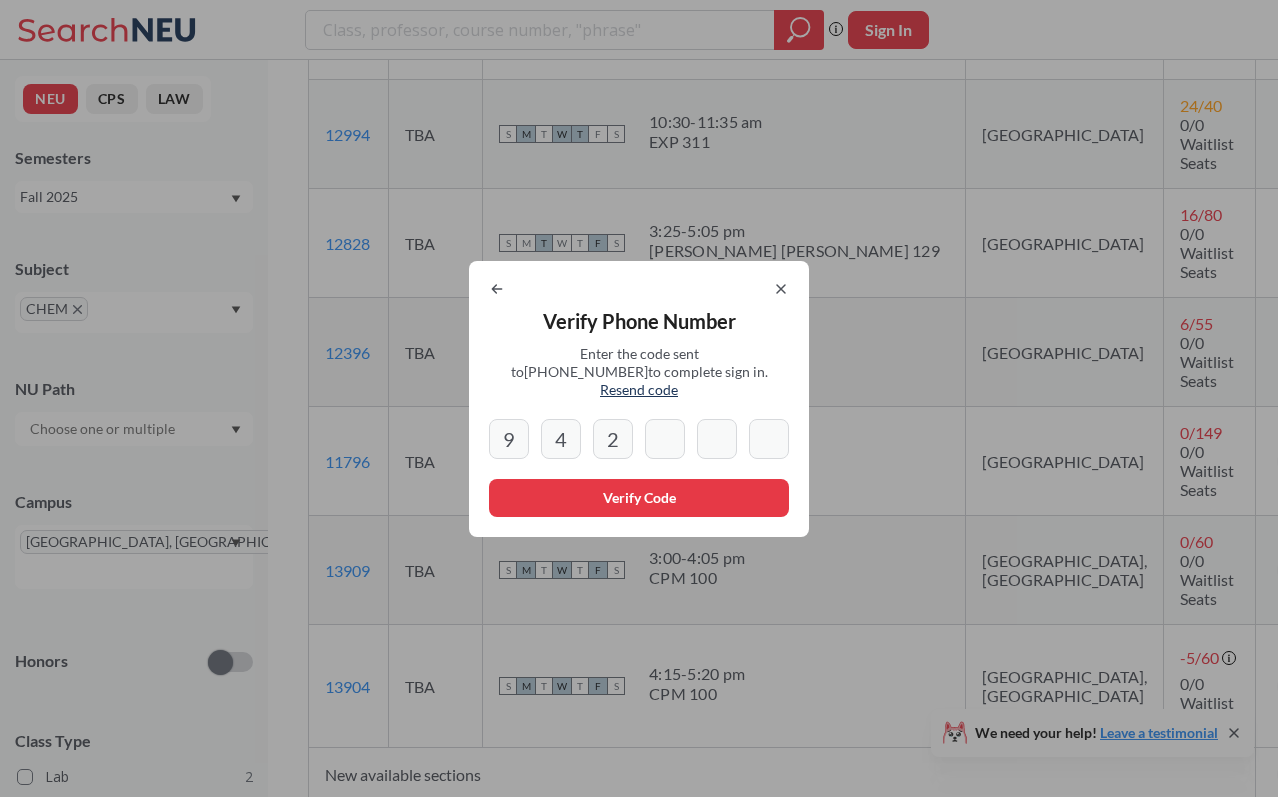 type on "8" 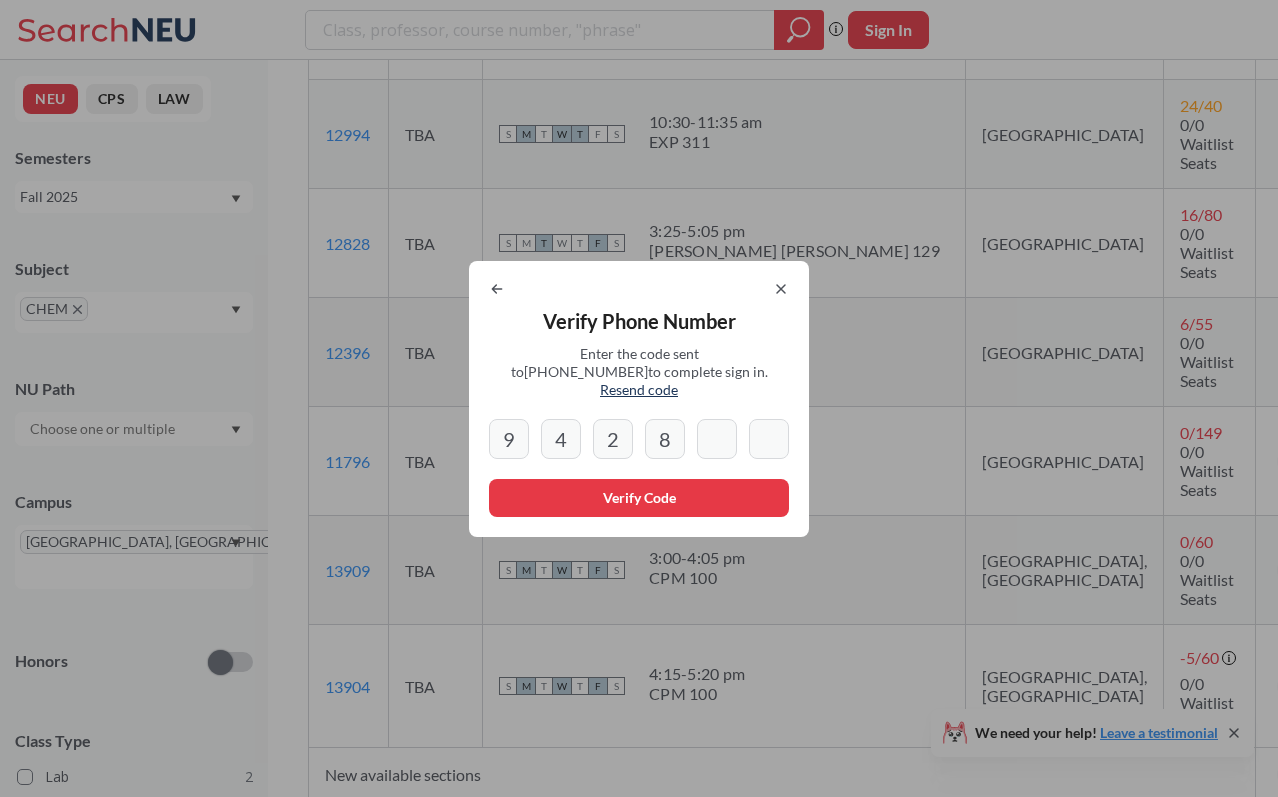 type on "4" 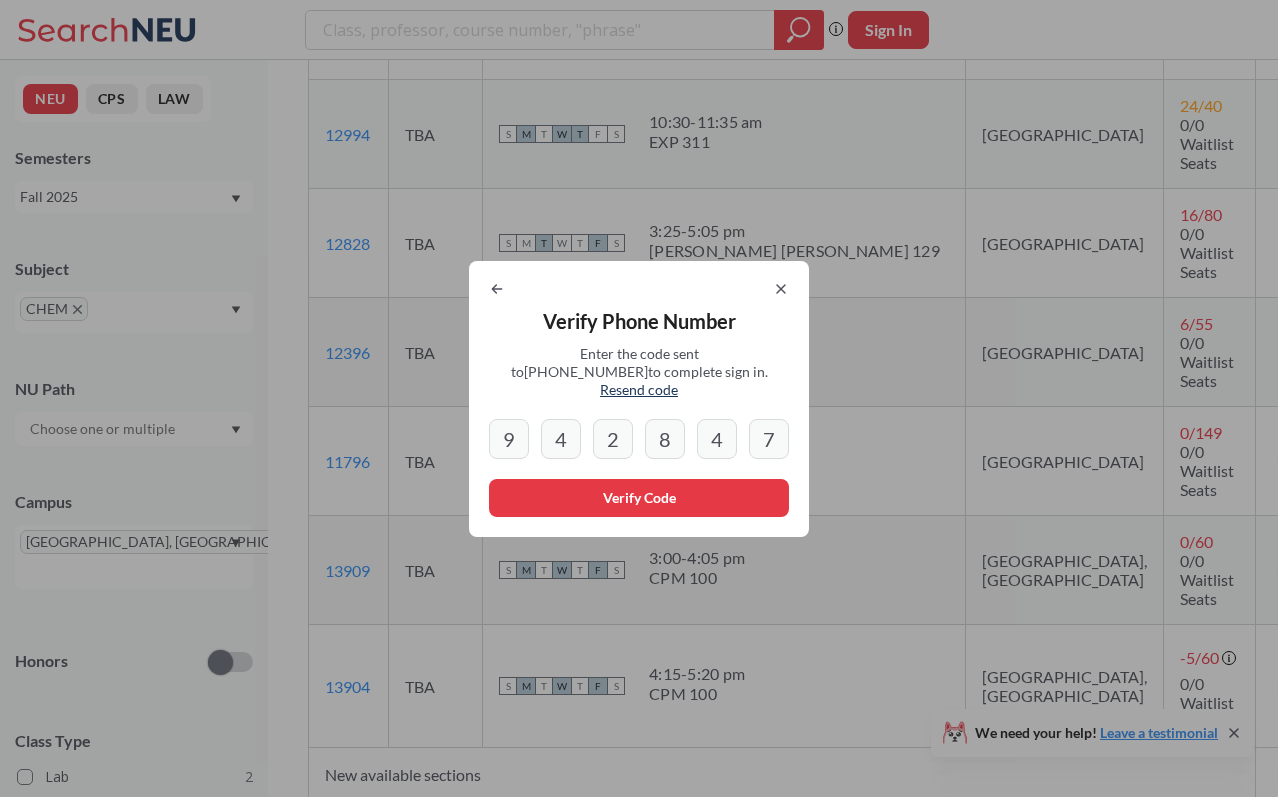 type on "7" 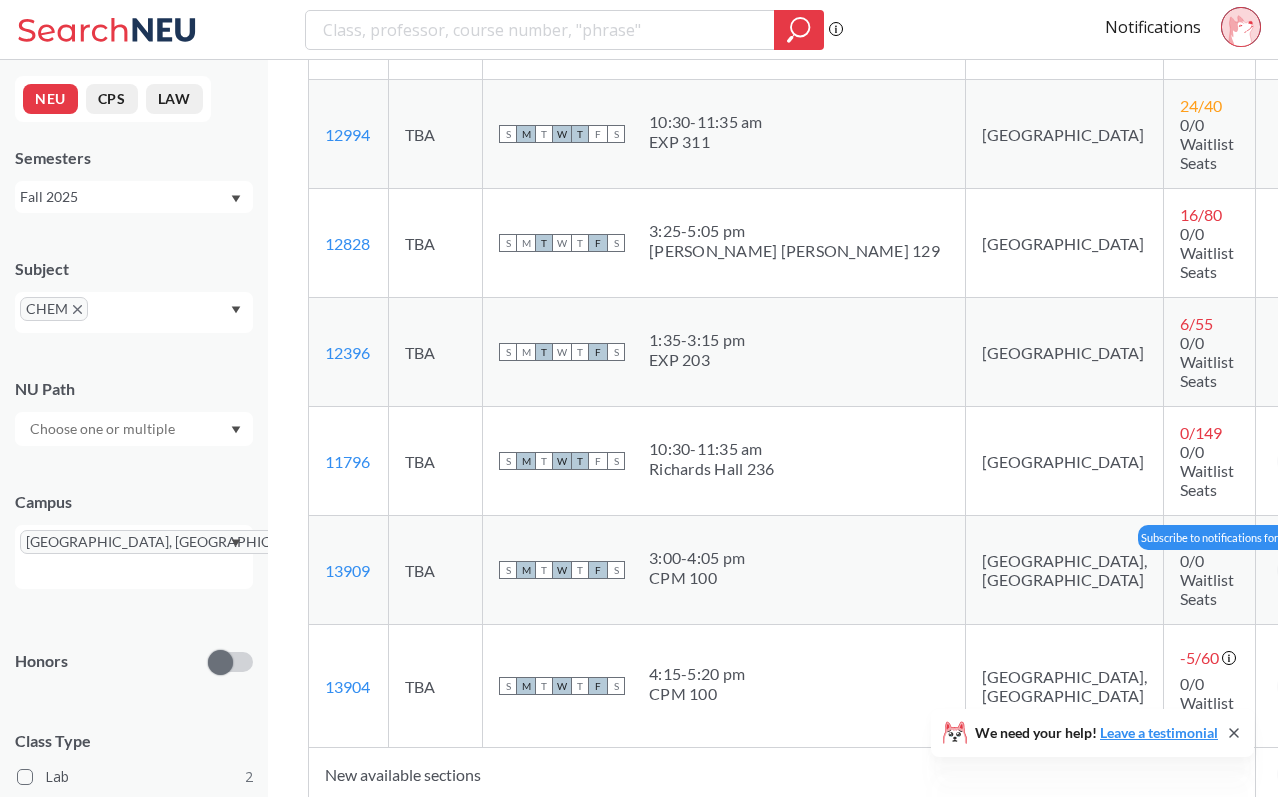 click at bounding box center [1291, 570] 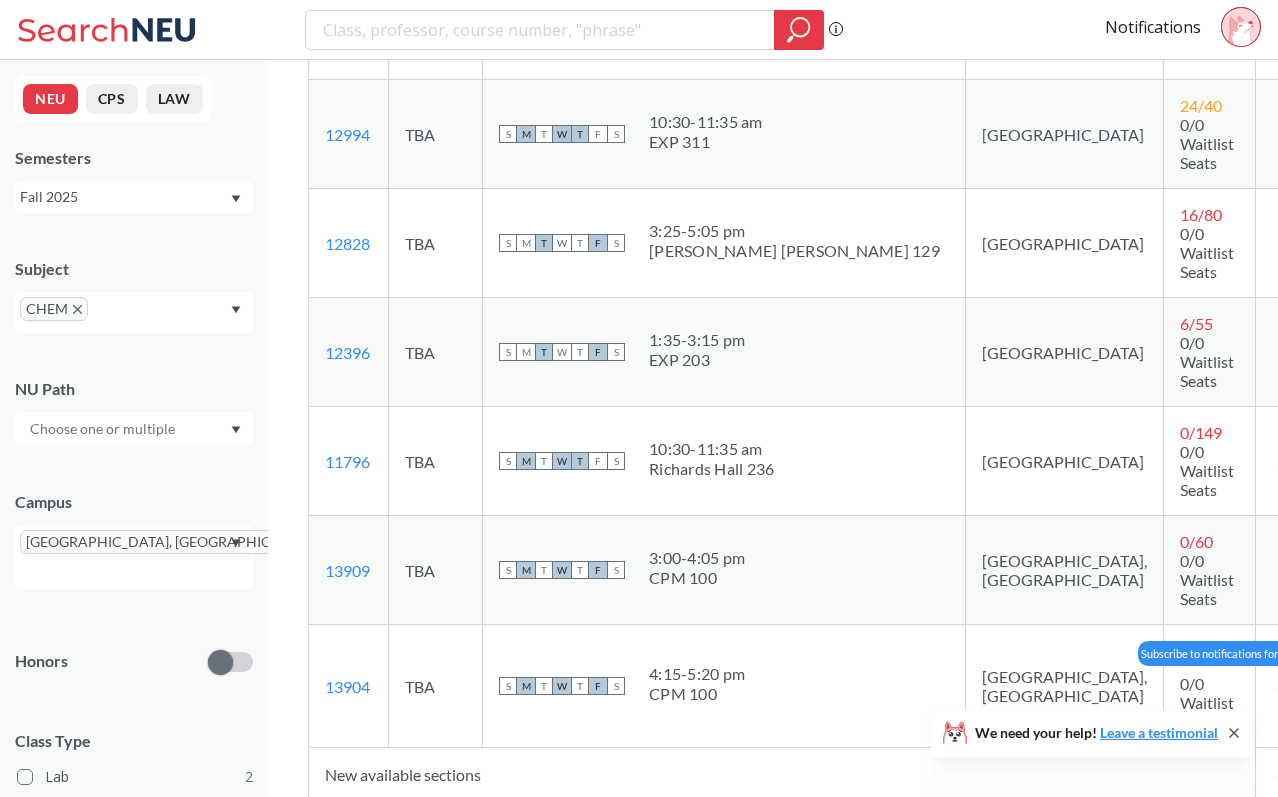 click at bounding box center (1291, 686) 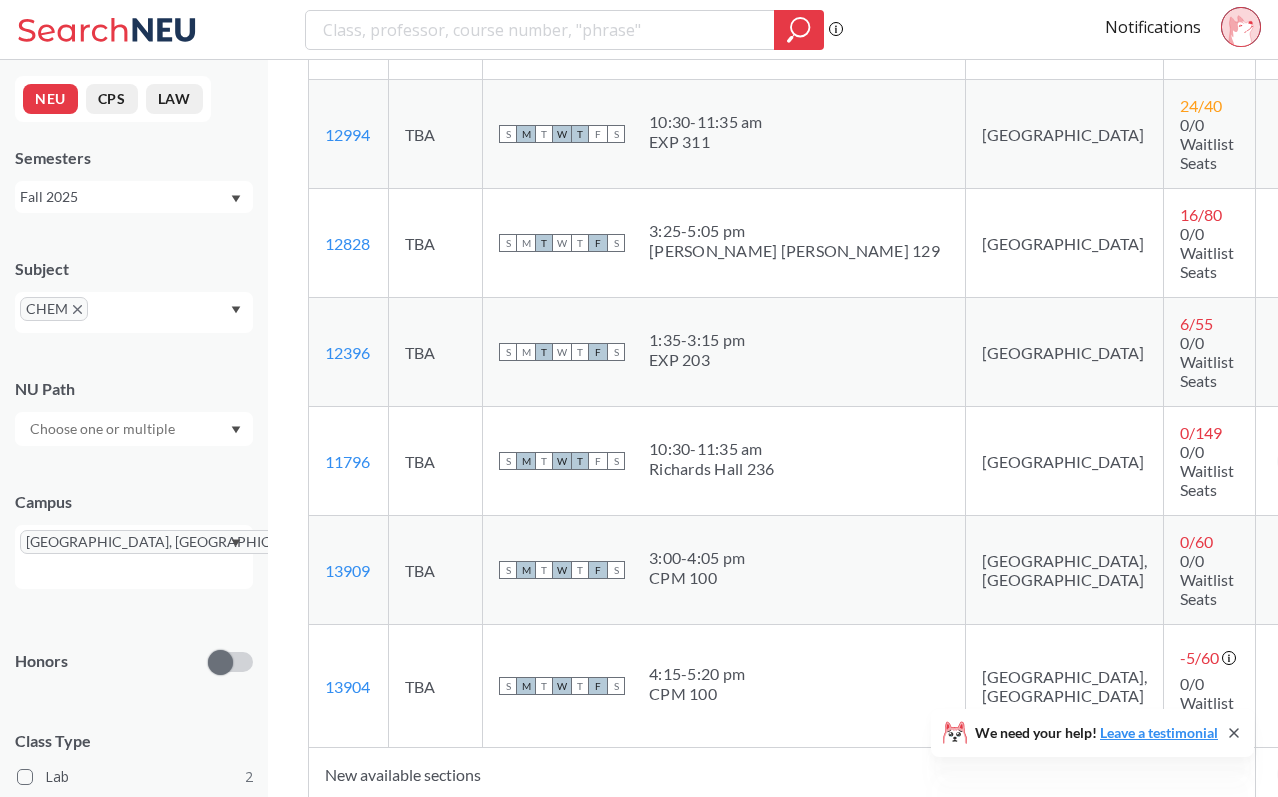 click 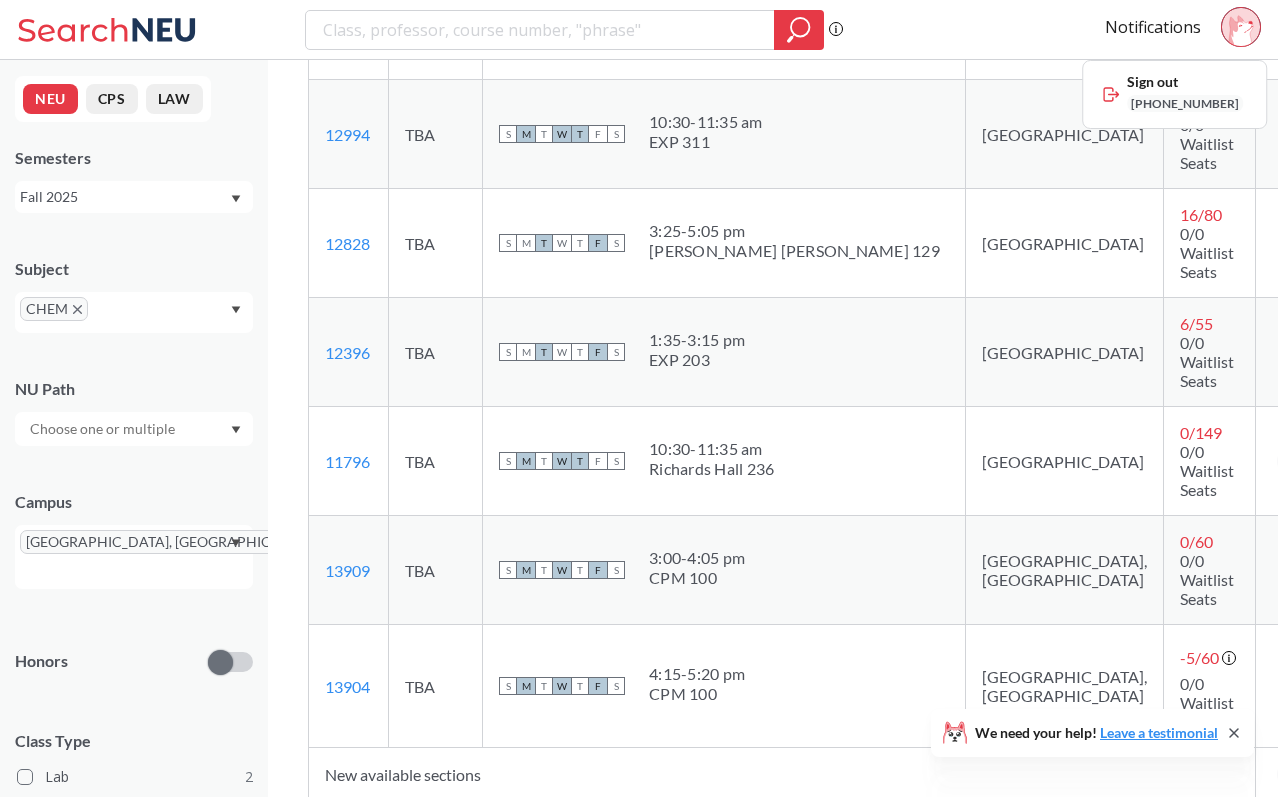 click on "New available sections" at bounding box center (782, 774) 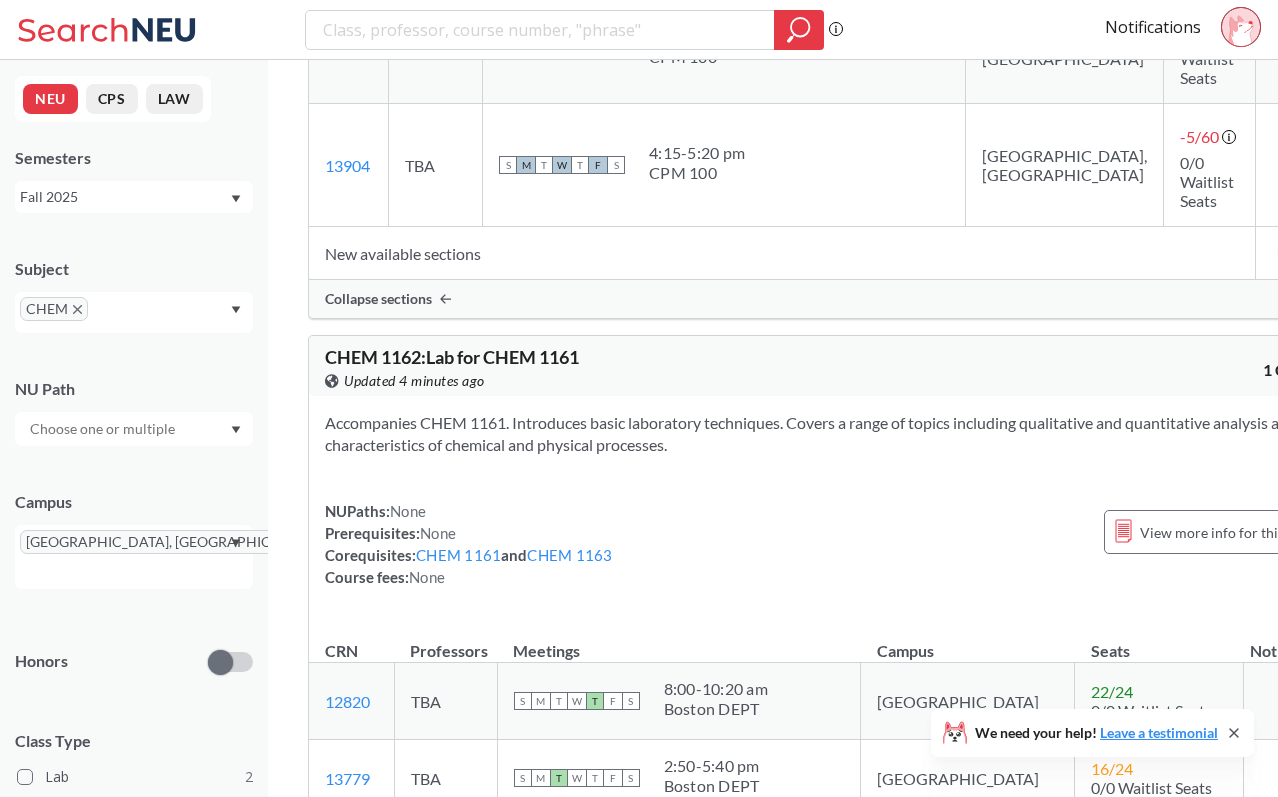 scroll, scrollTop: 1606, scrollLeft: 0, axis: vertical 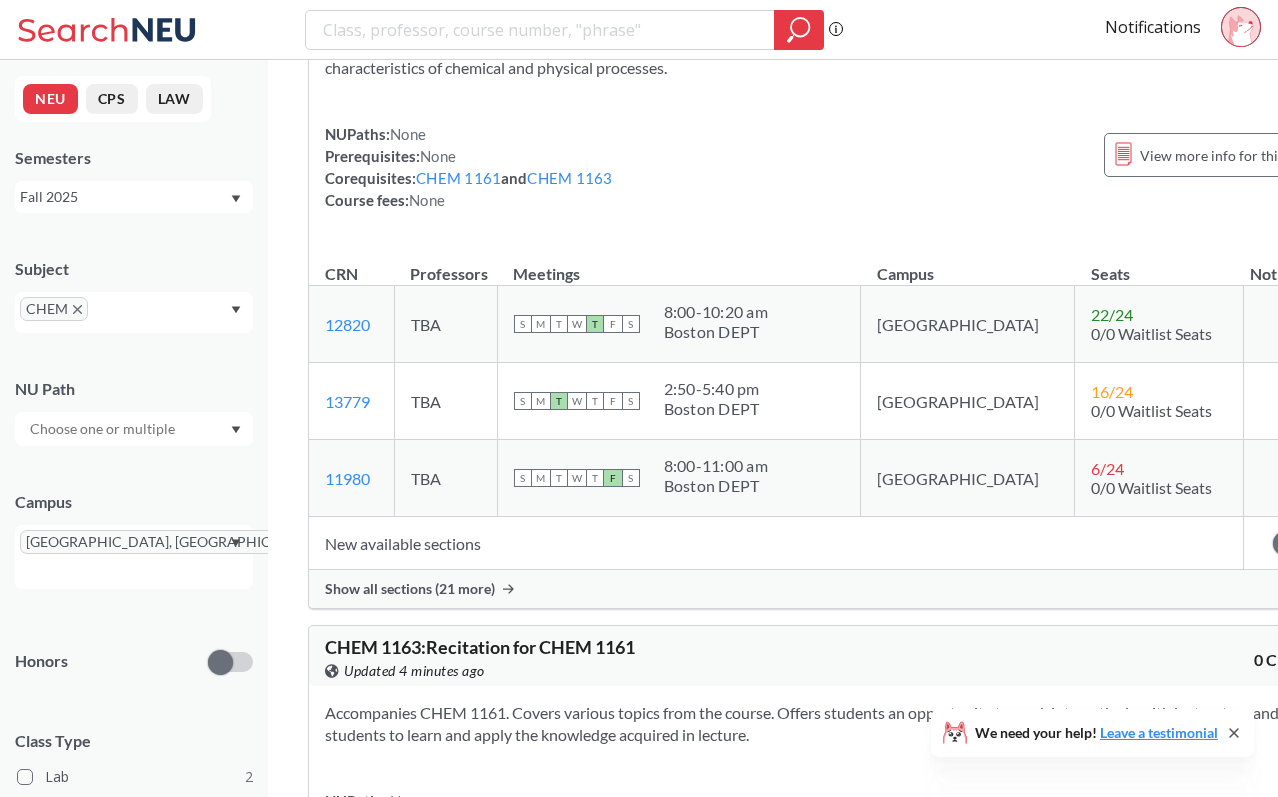 click on "Show all sections (21 more)" at bounding box center [410, 589] 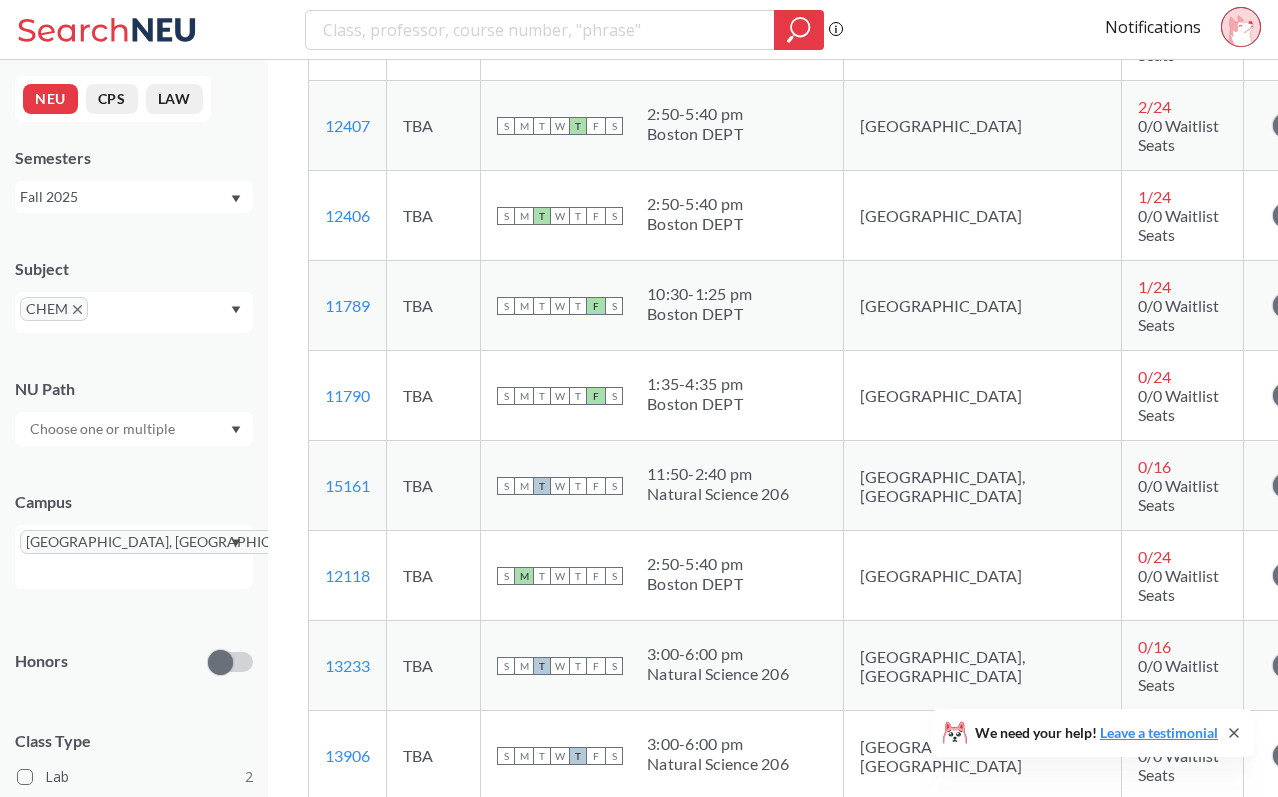 scroll, scrollTop: 2170, scrollLeft: 0, axis: vertical 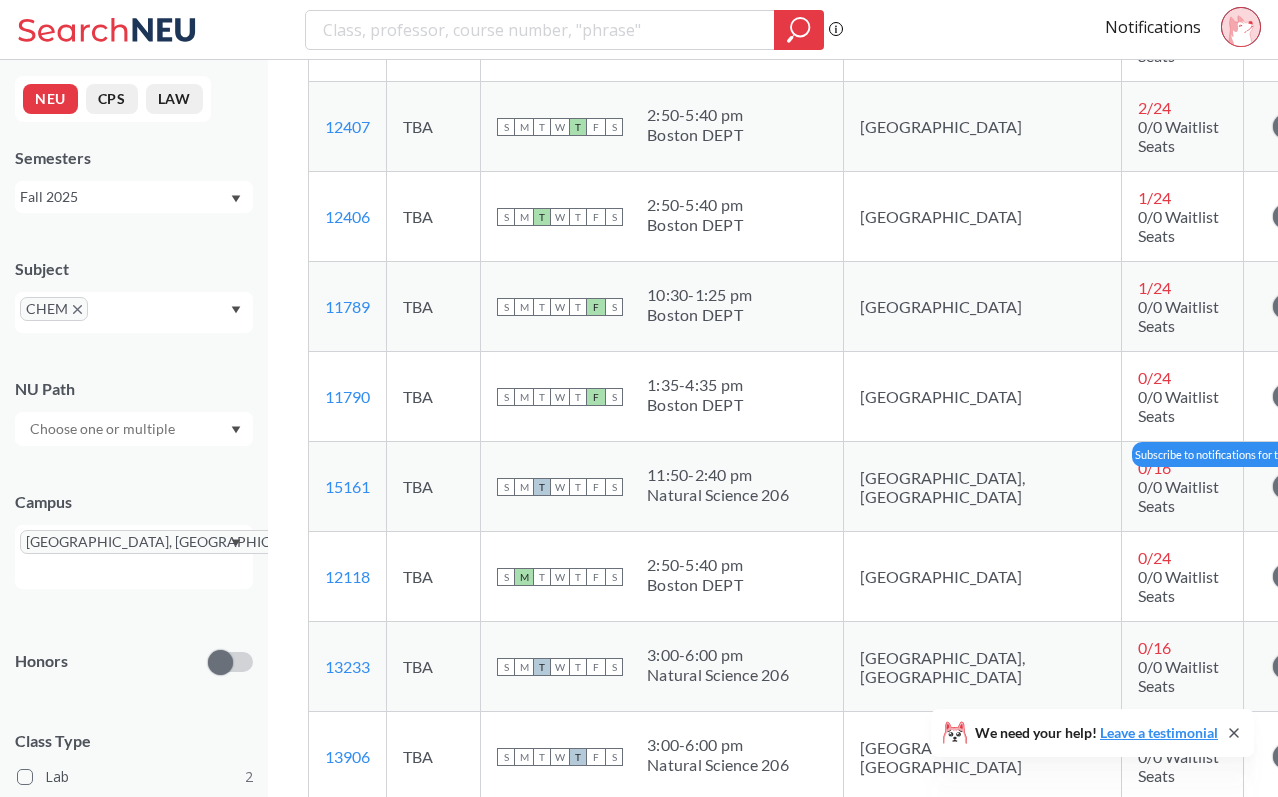 click at bounding box center (1285, 486) 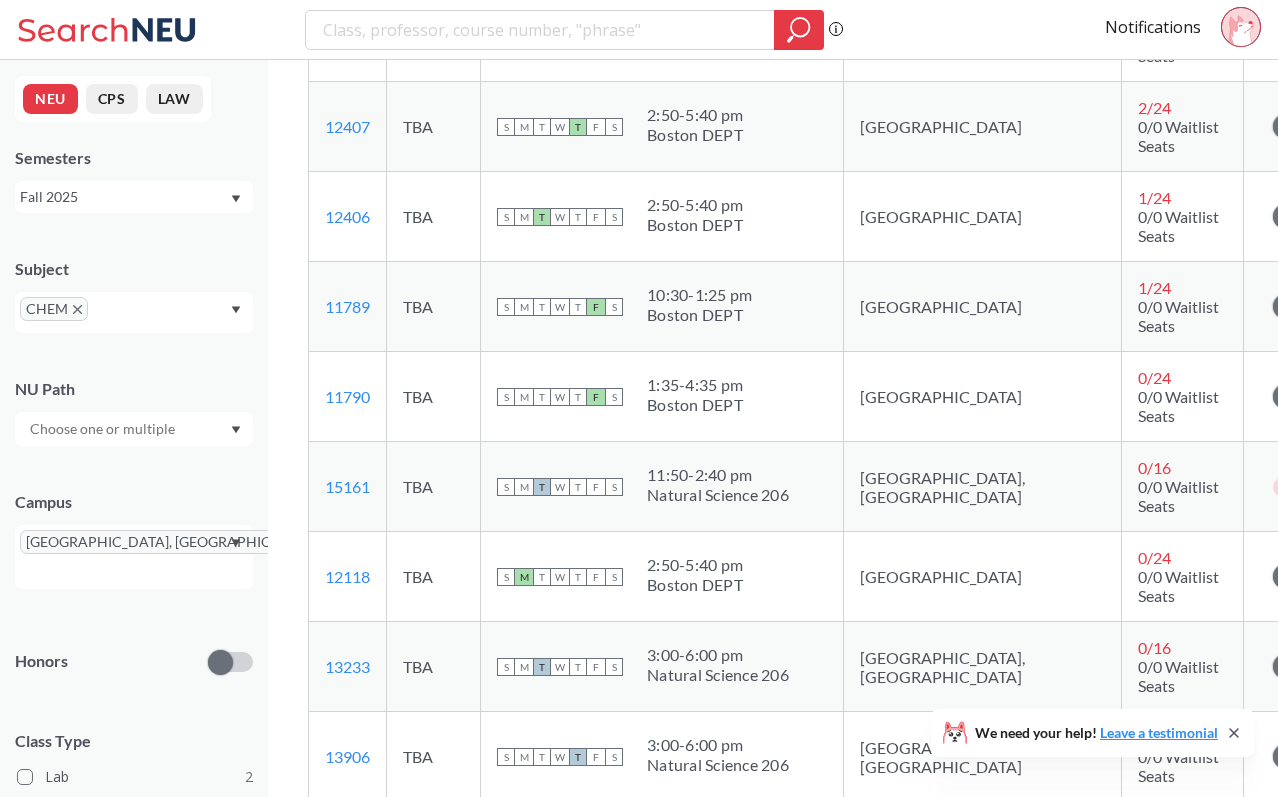 scroll, scrollTop: 2234, scrollLeft: 0, axis: vertical 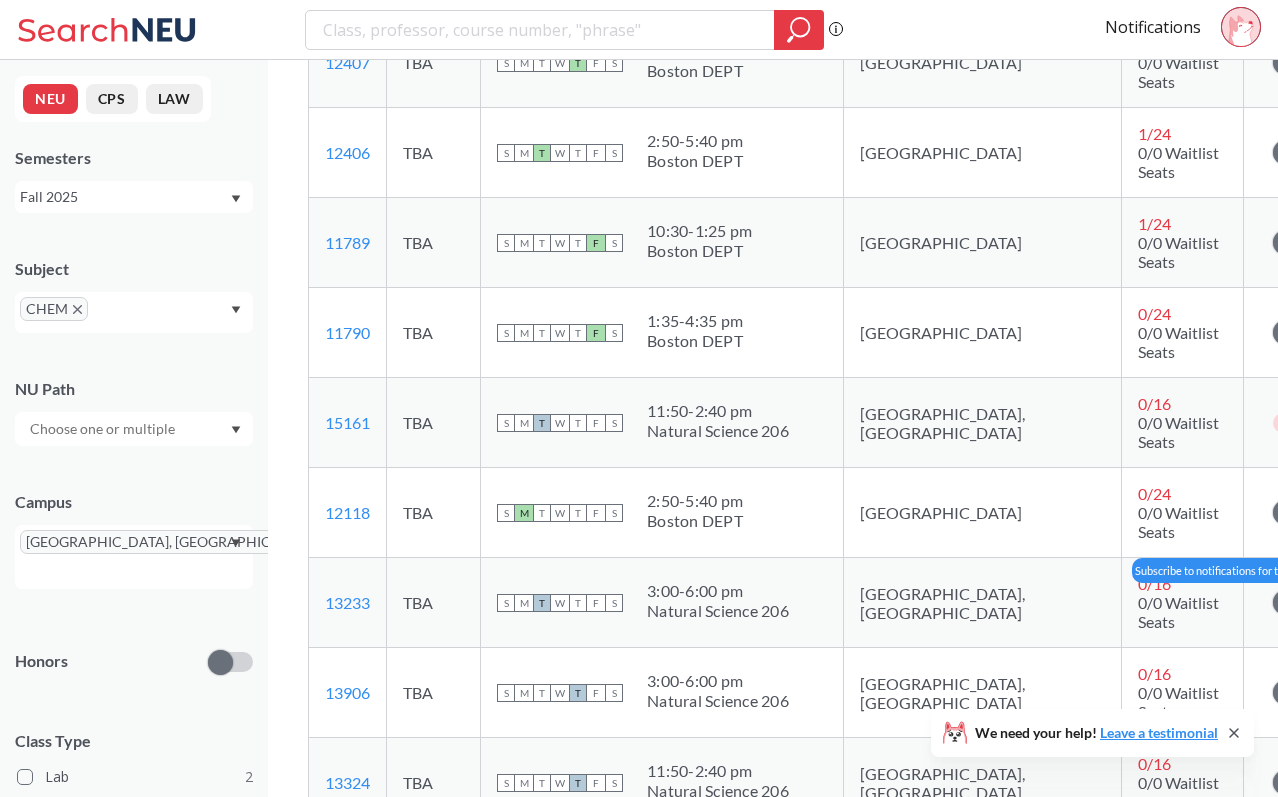 click at bounding box center (1285, 602) 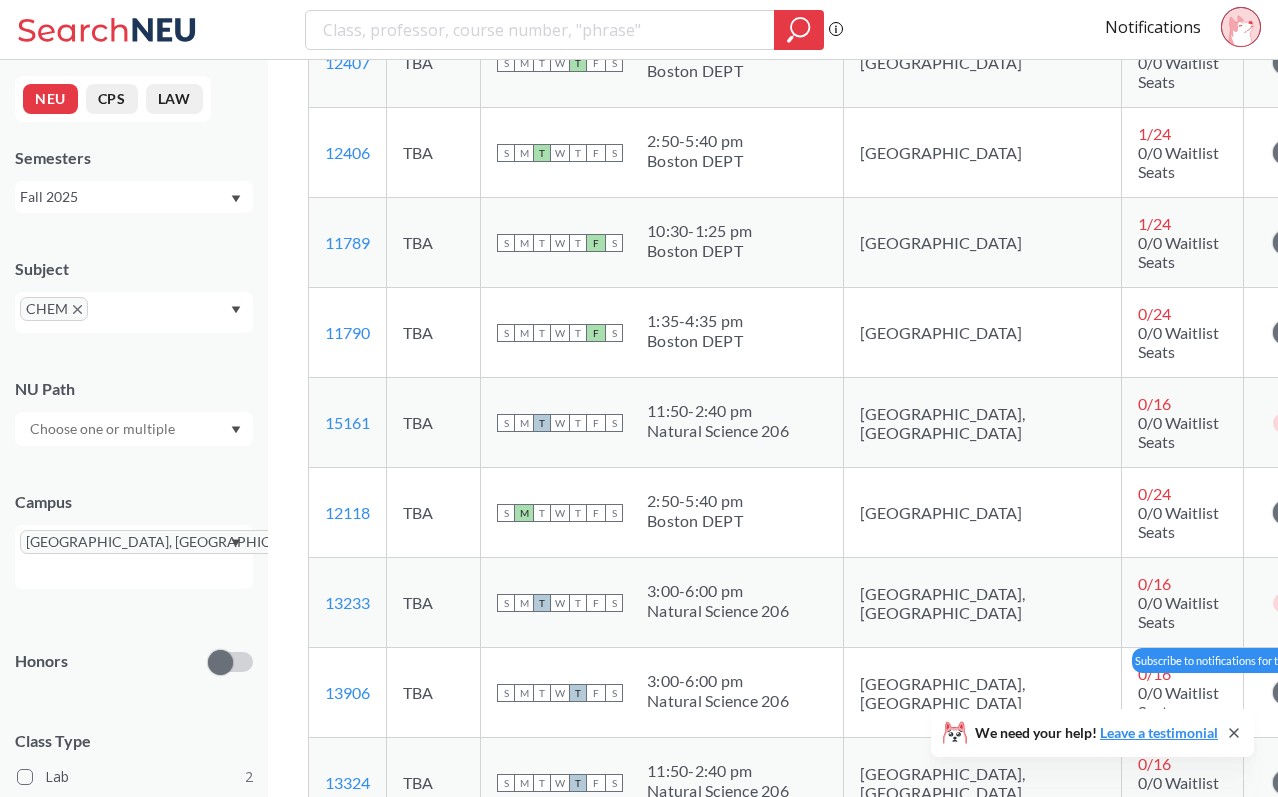 click at bounding box center (1285, 692) 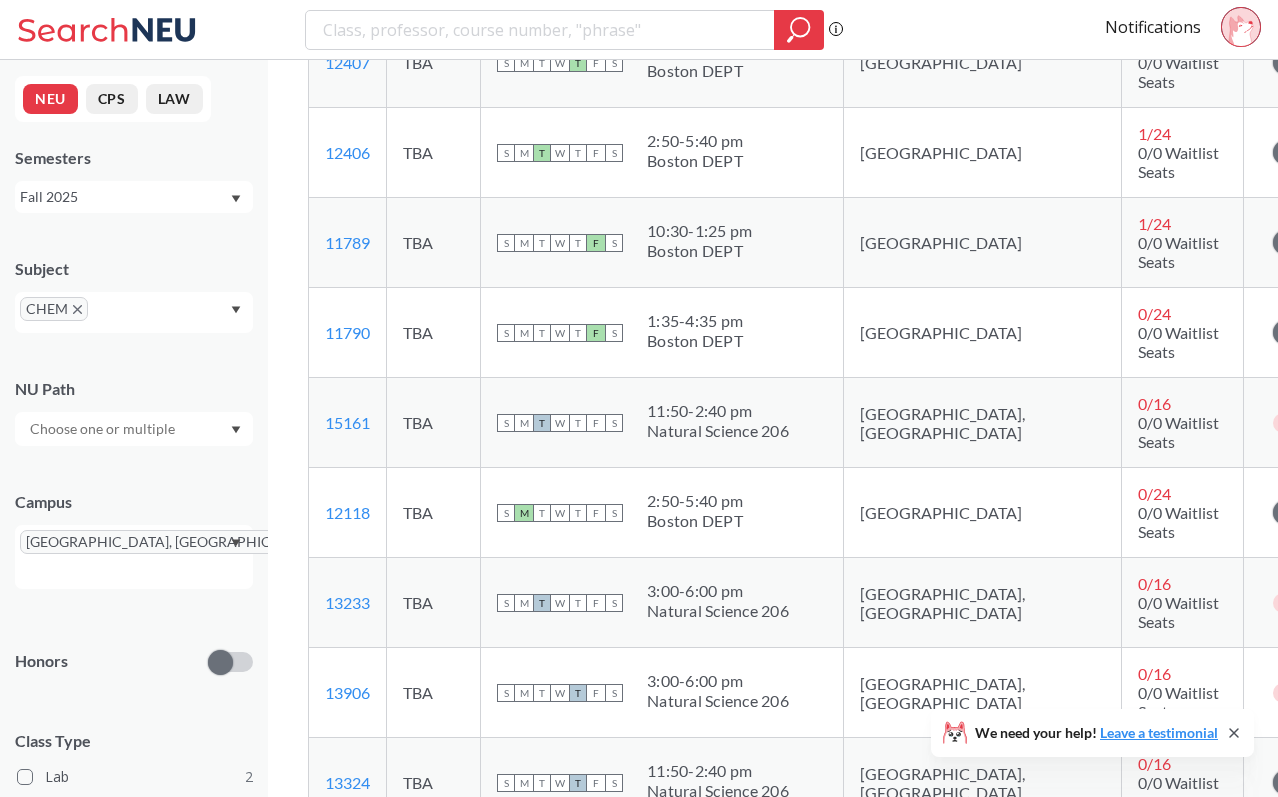 click on "Subscribe to notifications for this section" at bounding box center [1296, 783] 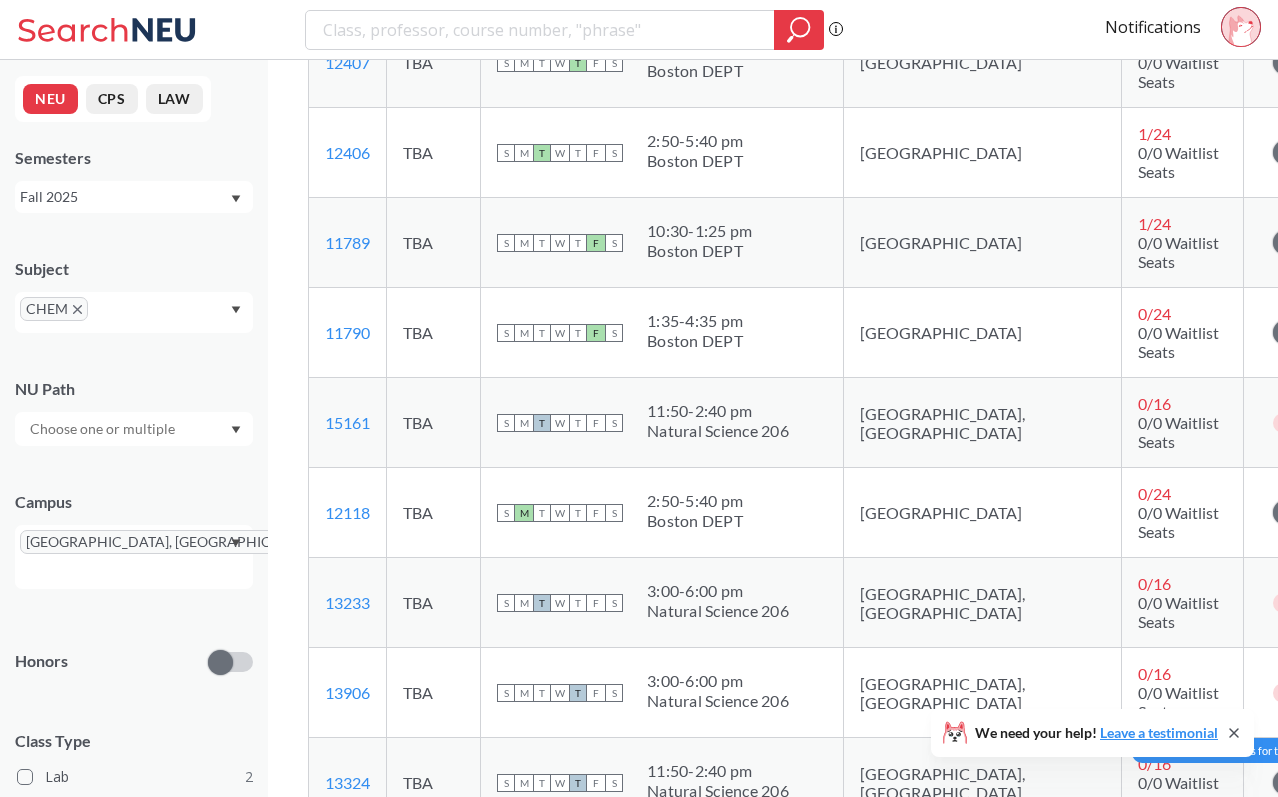 click at bounding box center (1285, 782) 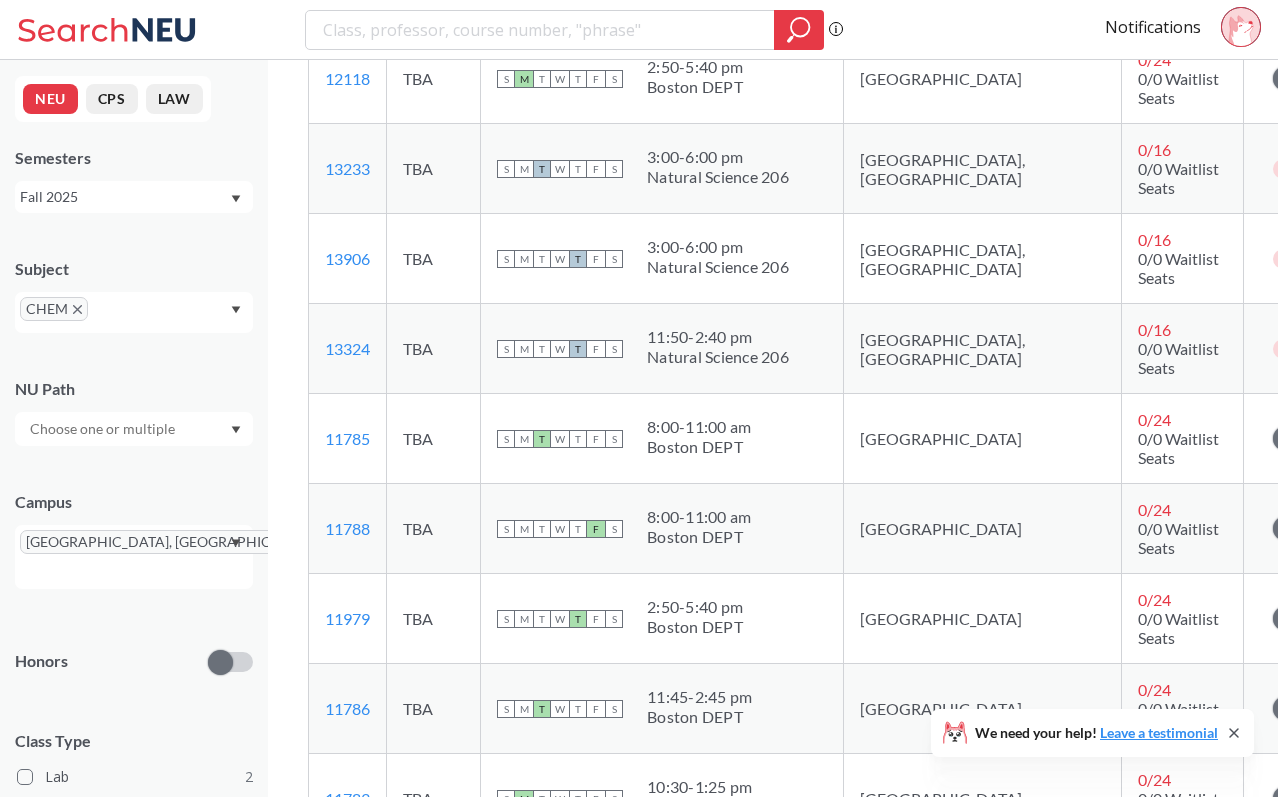 scroll, scrollTop: 2692, scrollLeft: 0, axis: vertical 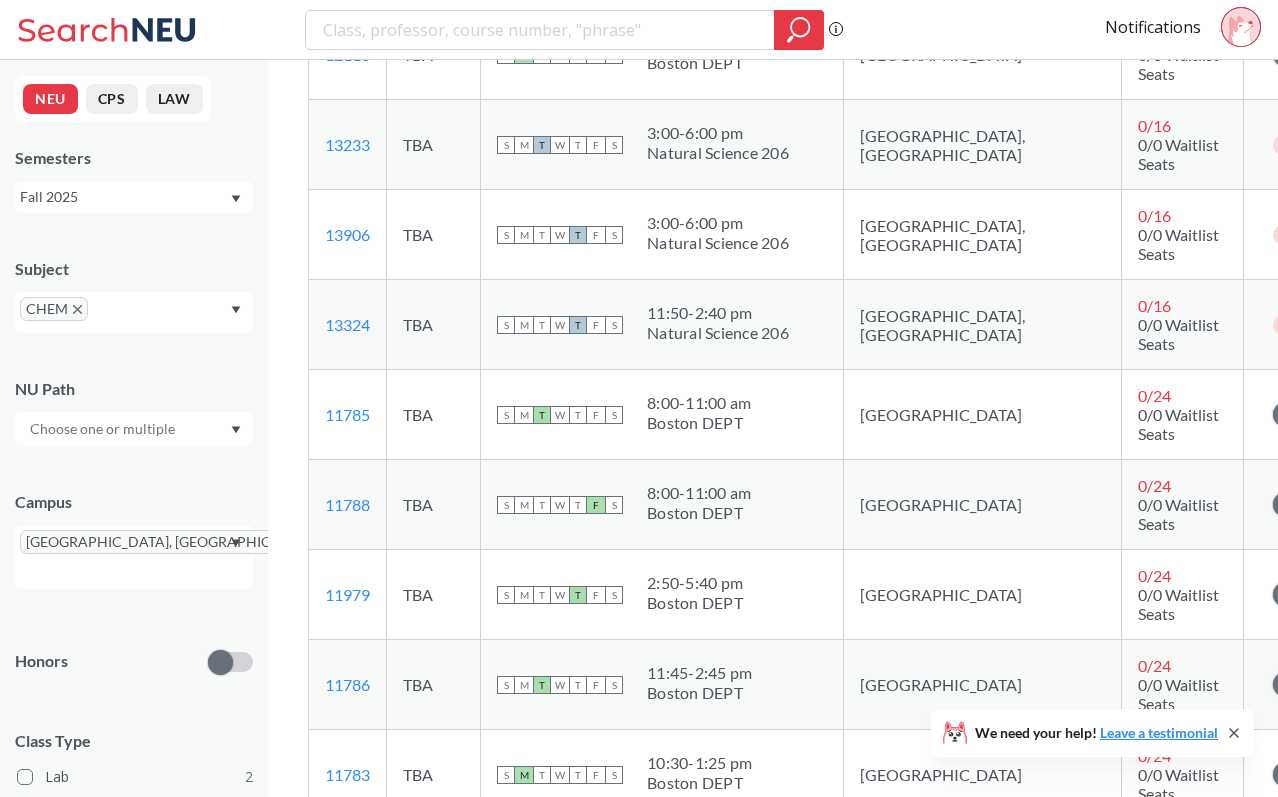 click at bounding box center (1285, 864) 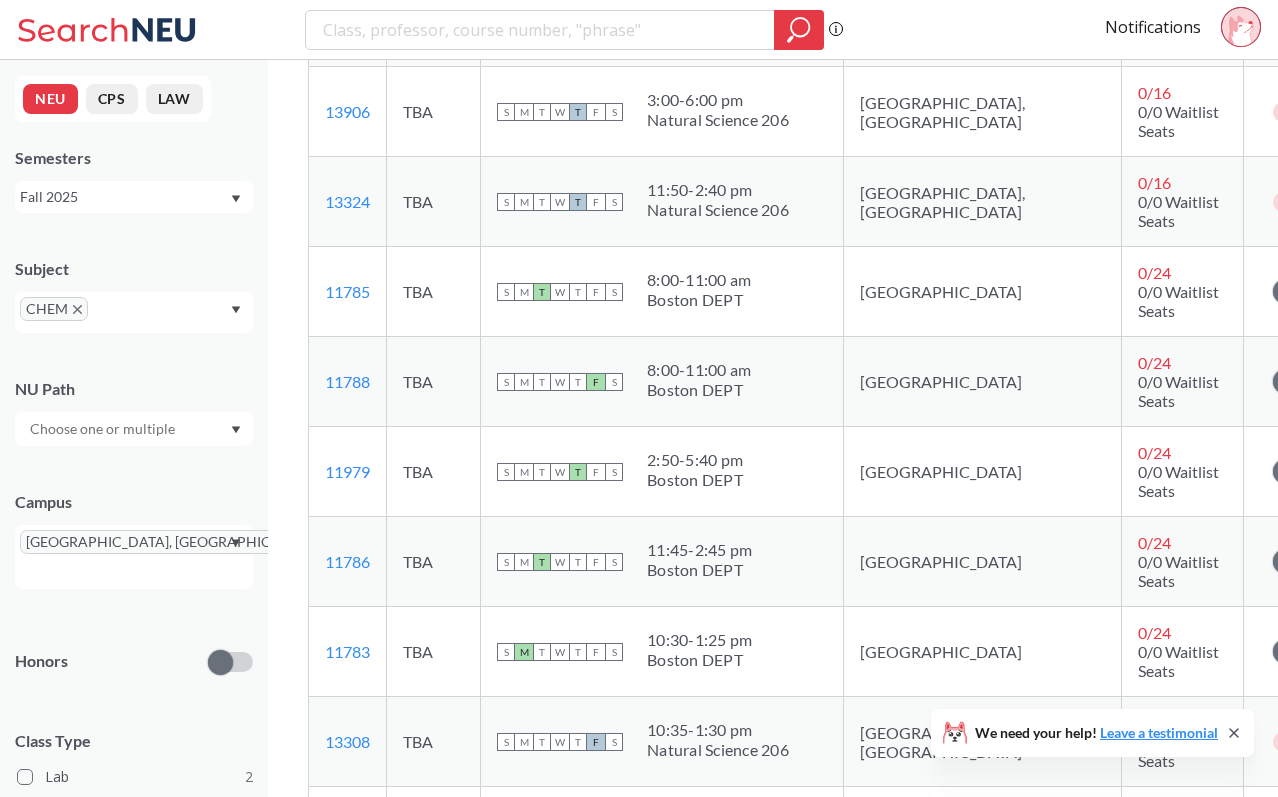 scroll, scrollTop: 2933, scrollLeft: 0, axis: vertical 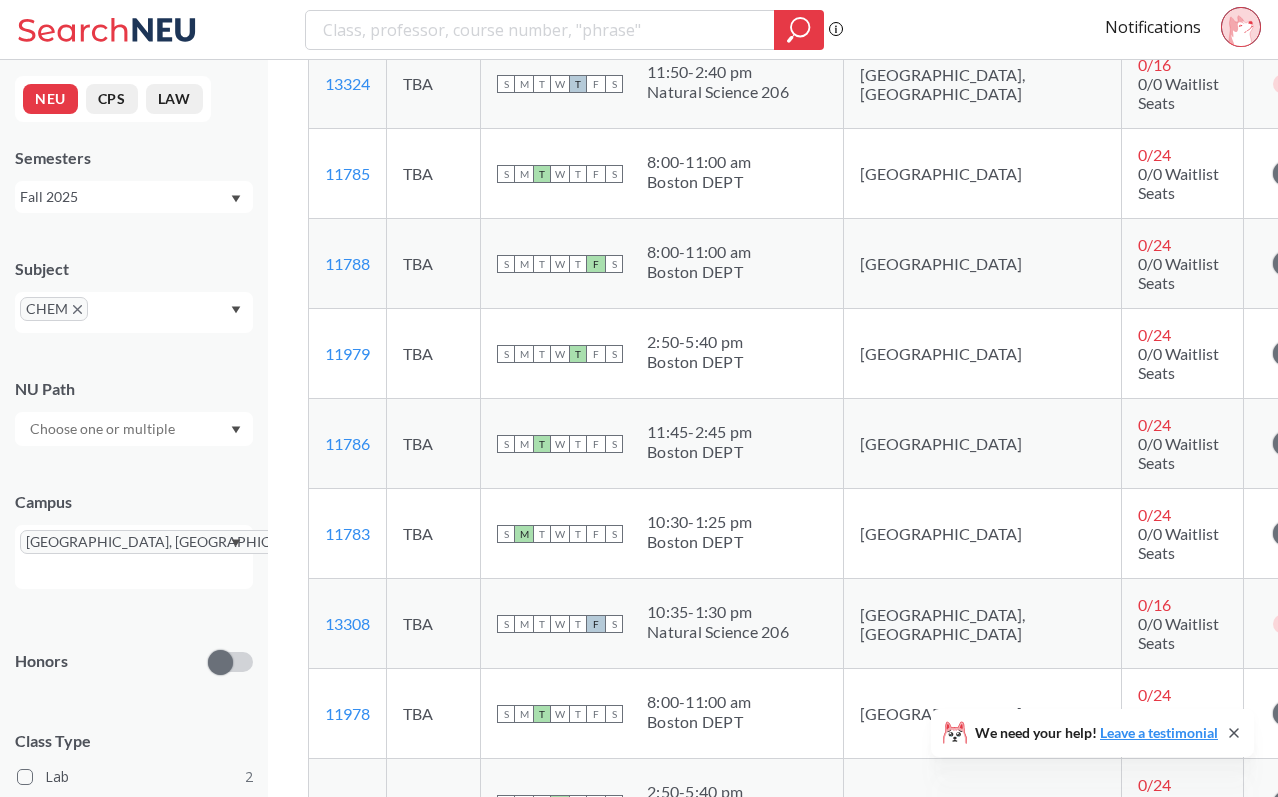 click at bounding box center (1285, 900) 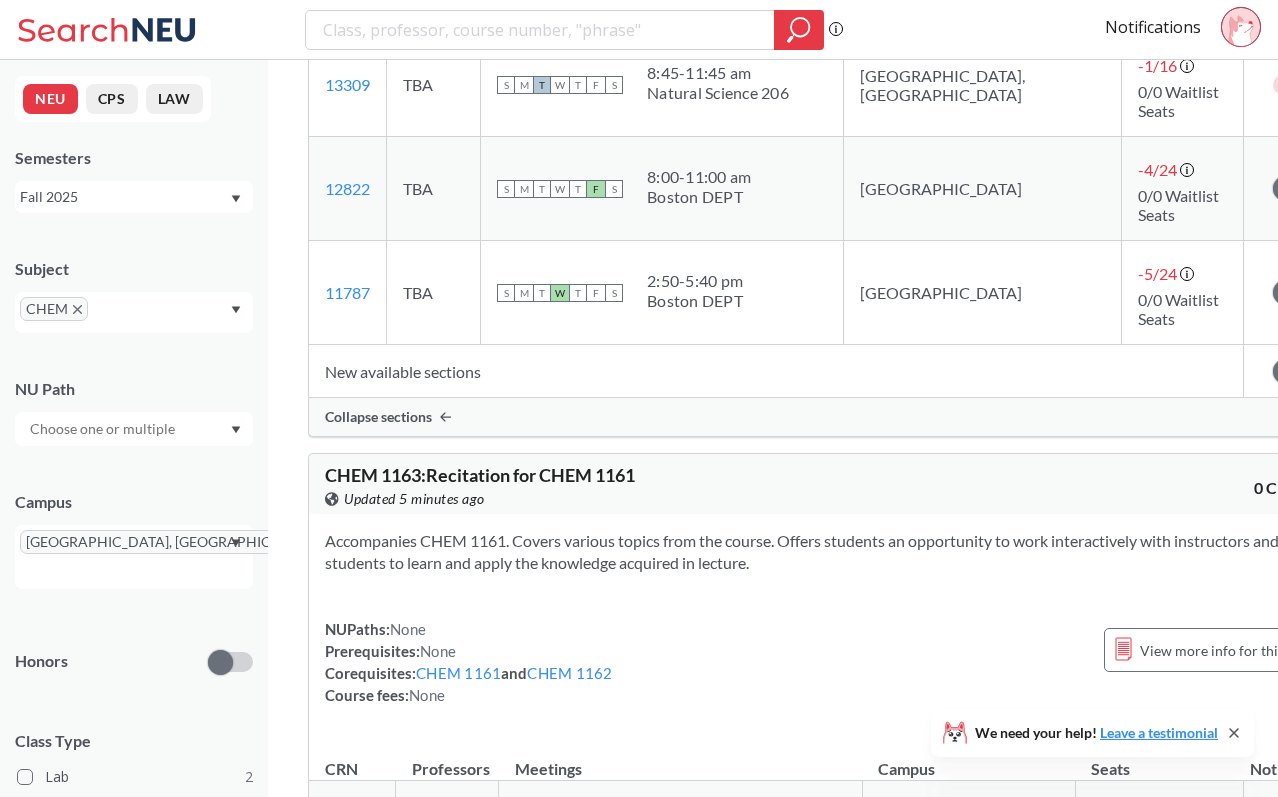 scroll, scrollTop: 3850, scrollLeft: 0, axis: vertical 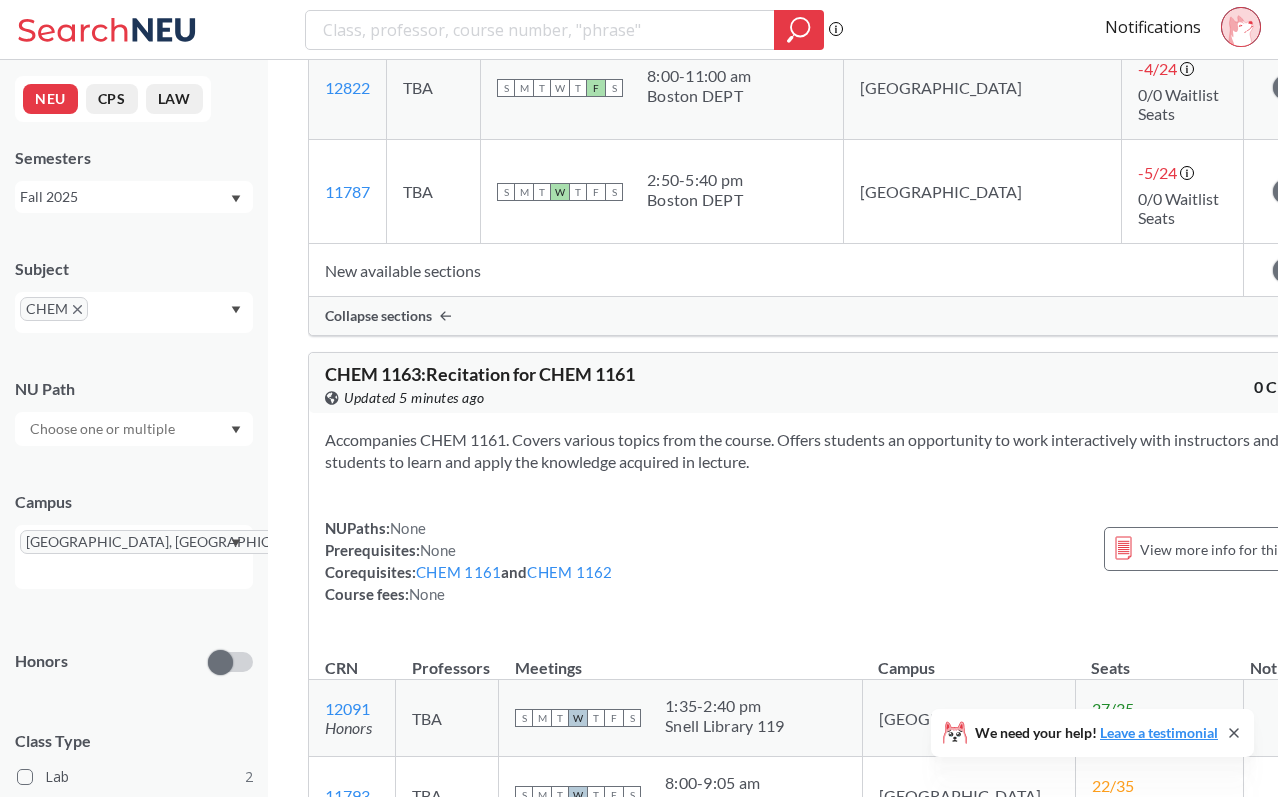 click on "Show all sections (18 more)" at bounding box center [410, 983] 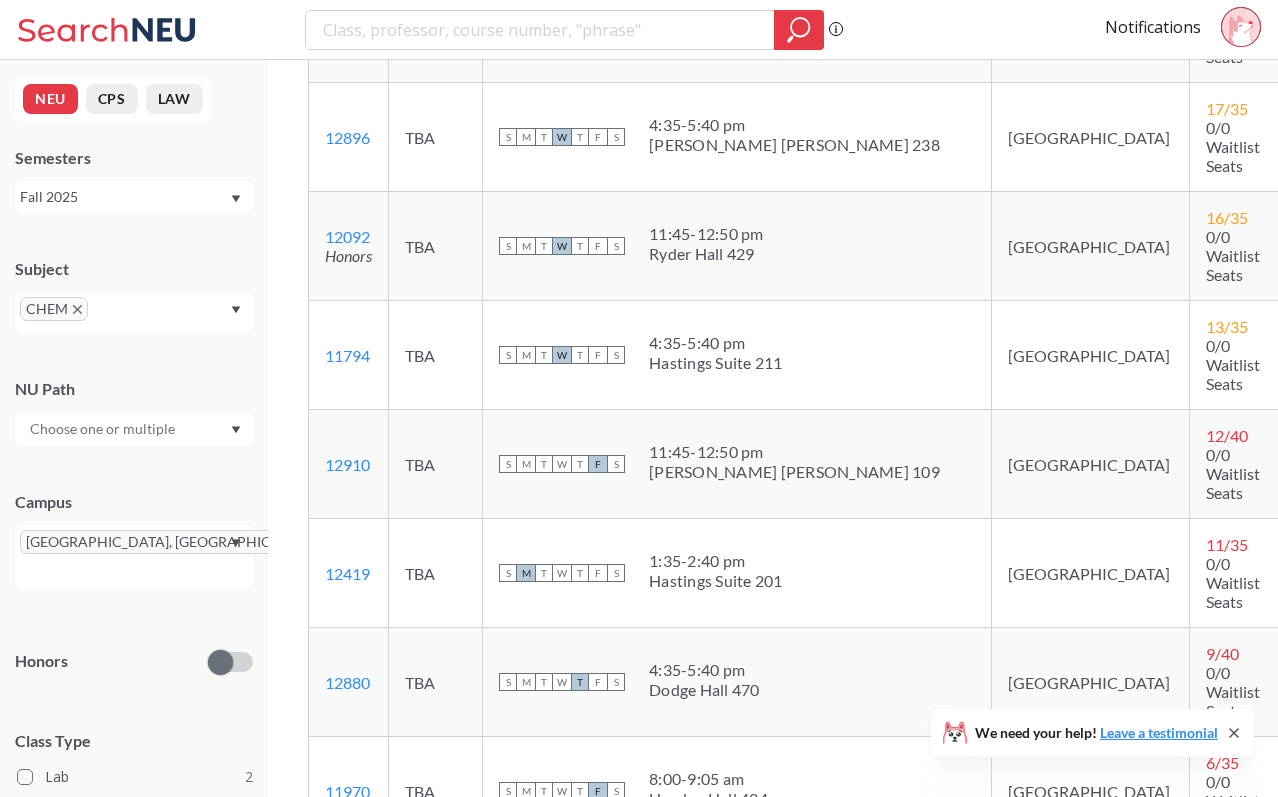scroll, scrollTop: 5188, scrollLeft: 0, axis: vertical 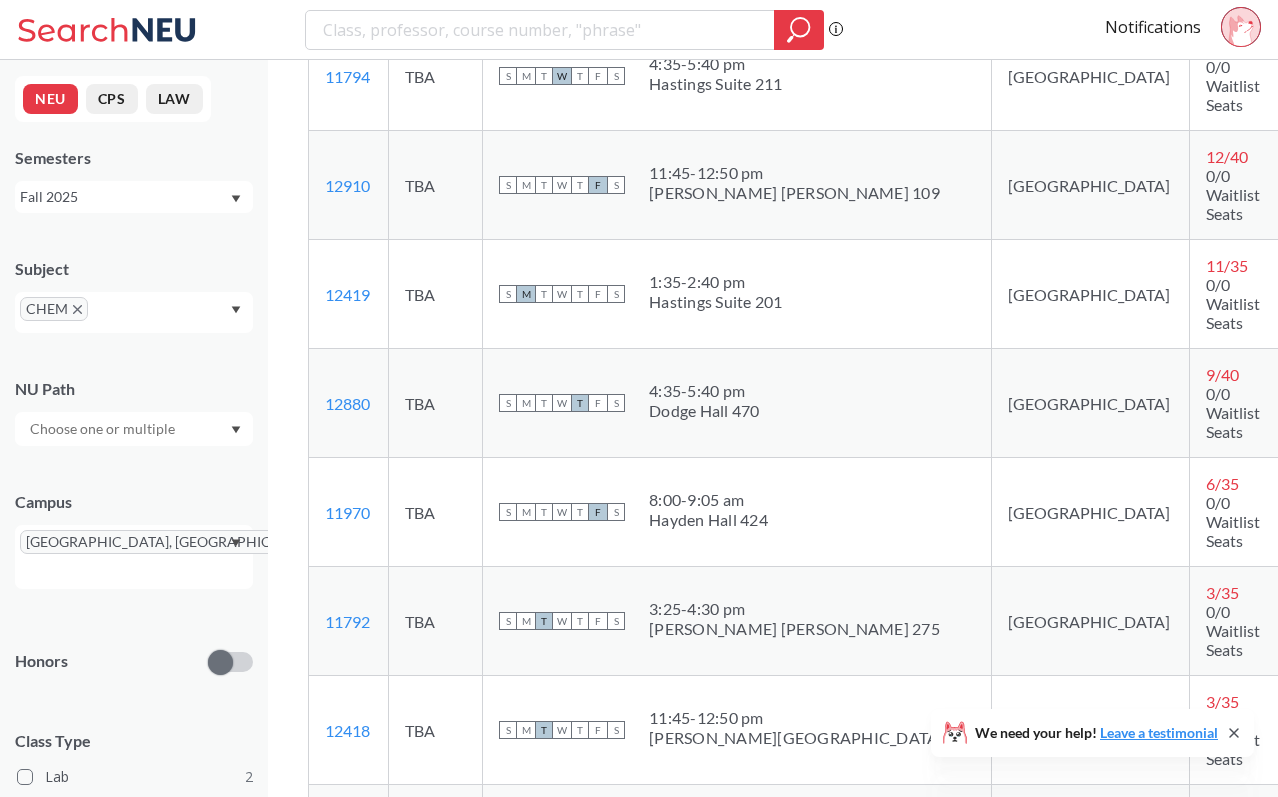 click at bounding box center (1317, 1275) 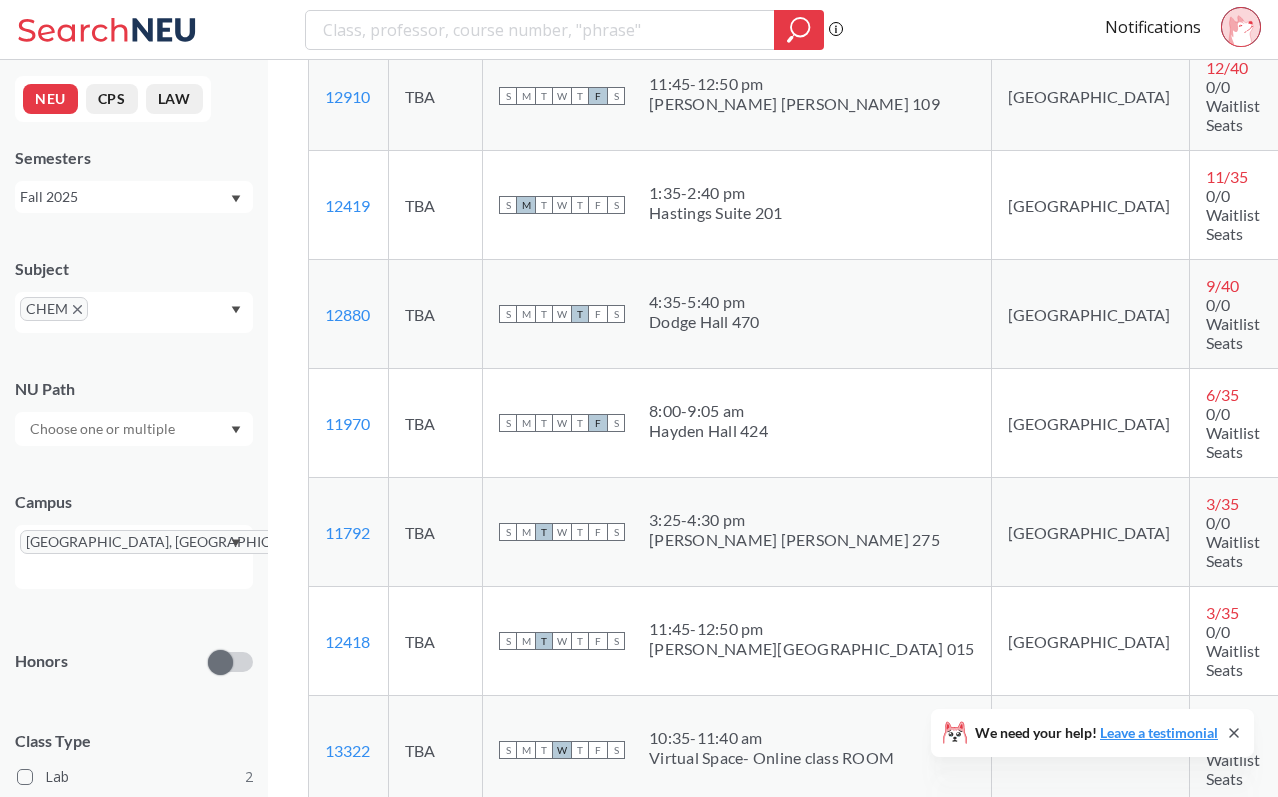 click at bounding box center (1317, 1302) 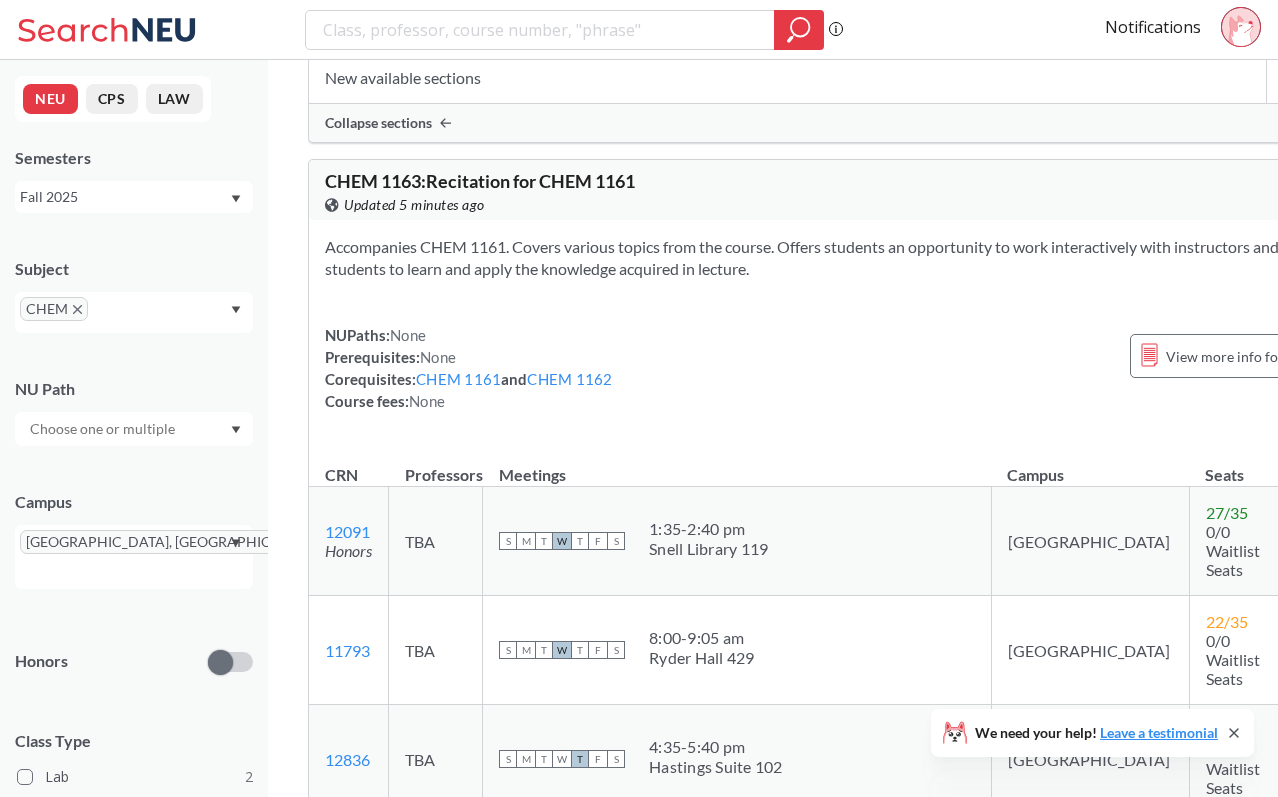scroll, scrollTop: 3860, scrollLeft: 0, axis: vertical 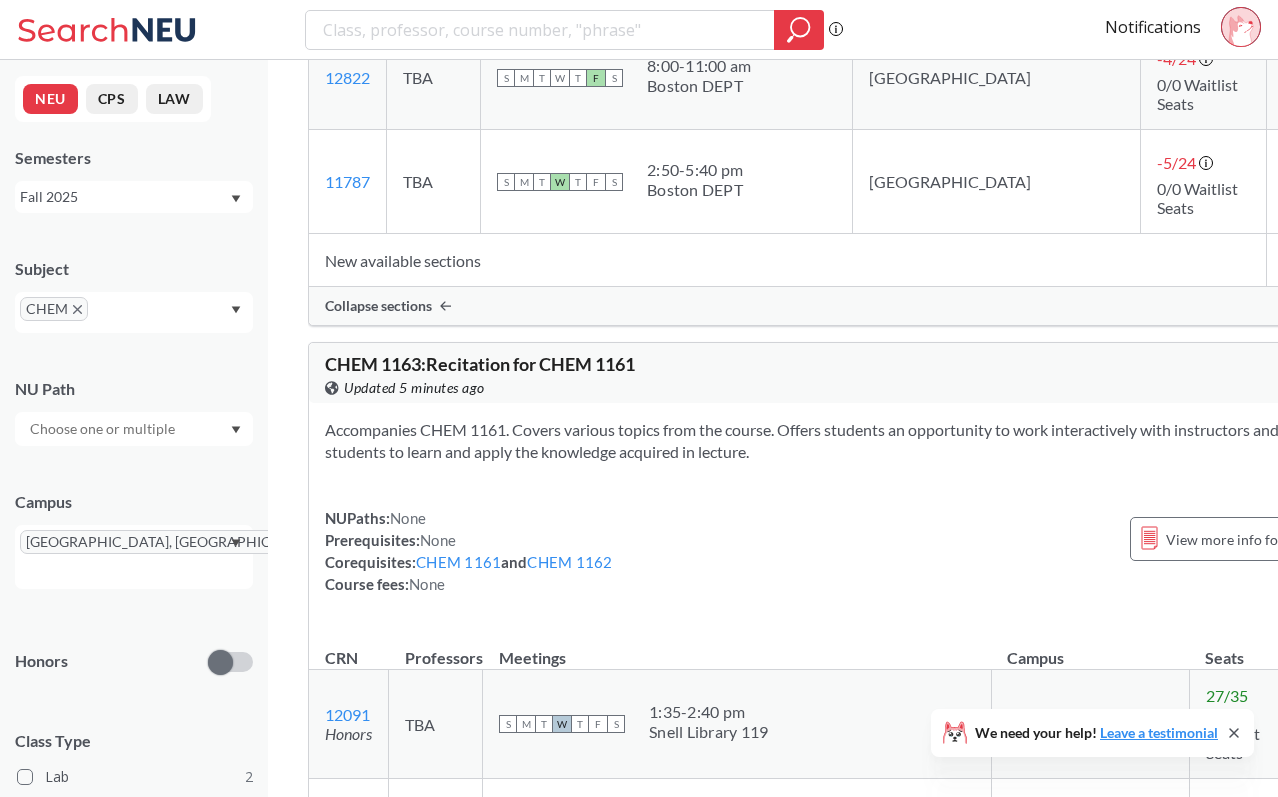 click 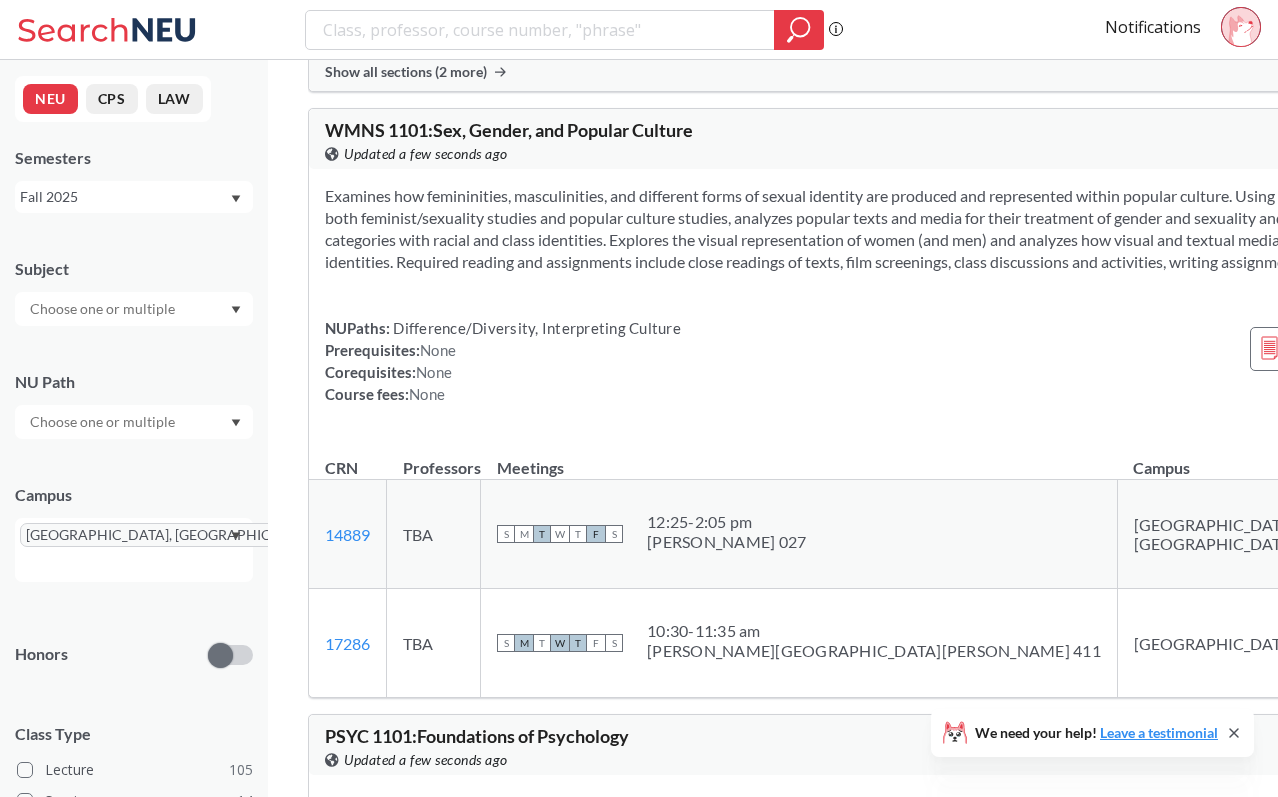 click at bounding box center (134, 422) 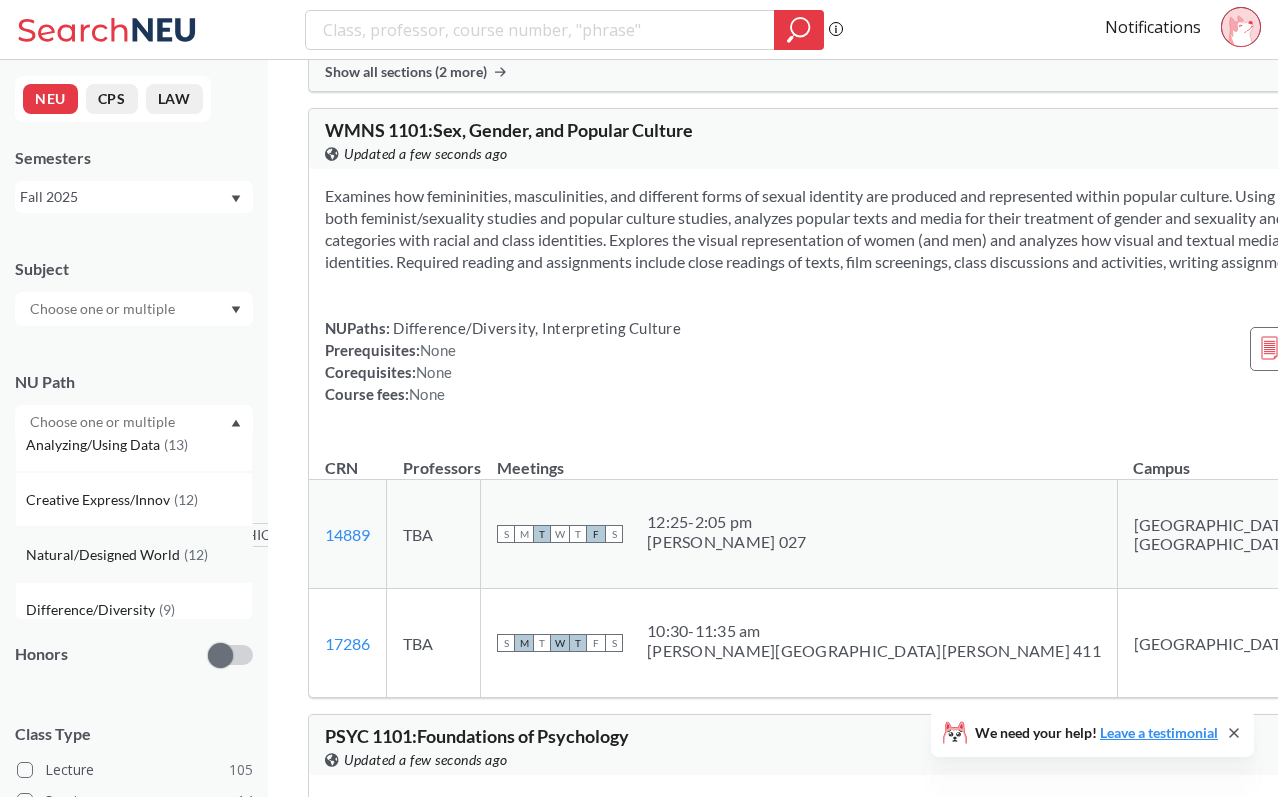 scroll, scrollTop: 145, scrollLeft: 0, axis: vertical 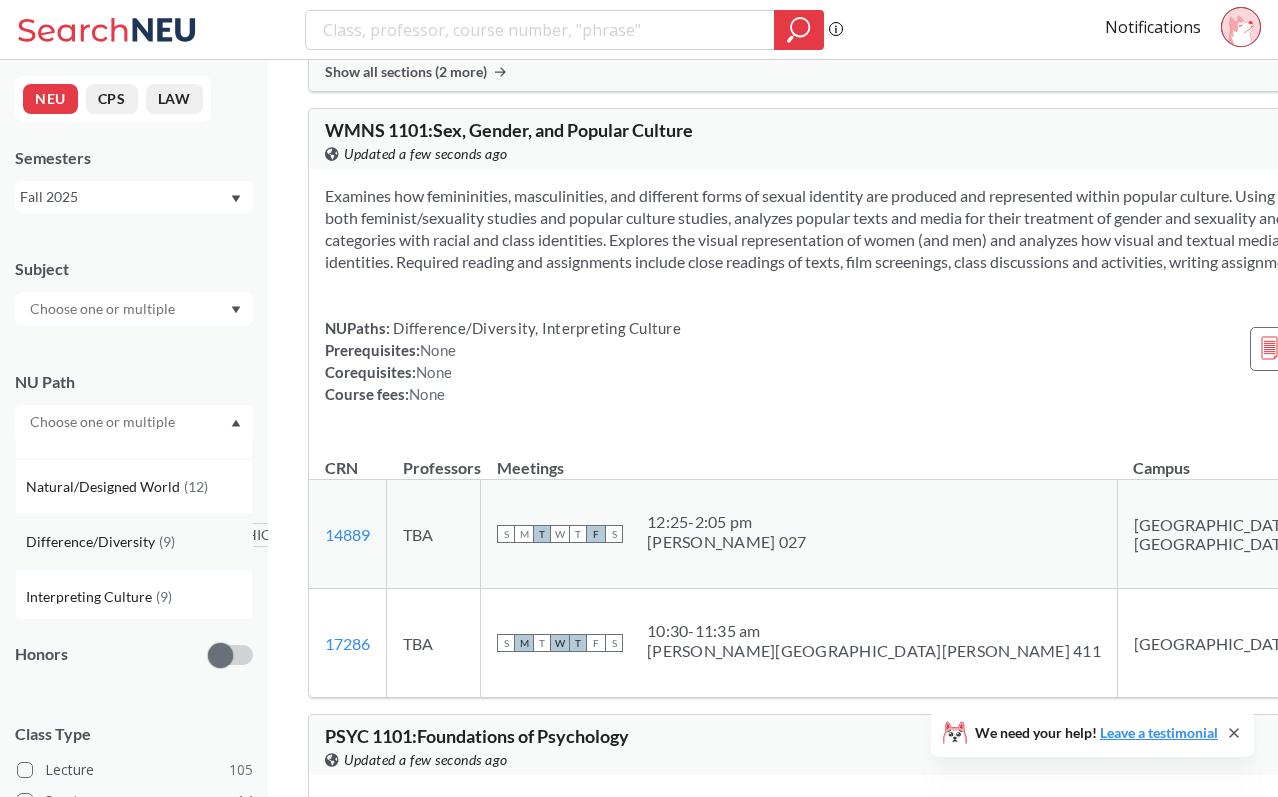 click on "Difference/Diversity" at bounding box center (92, 542) 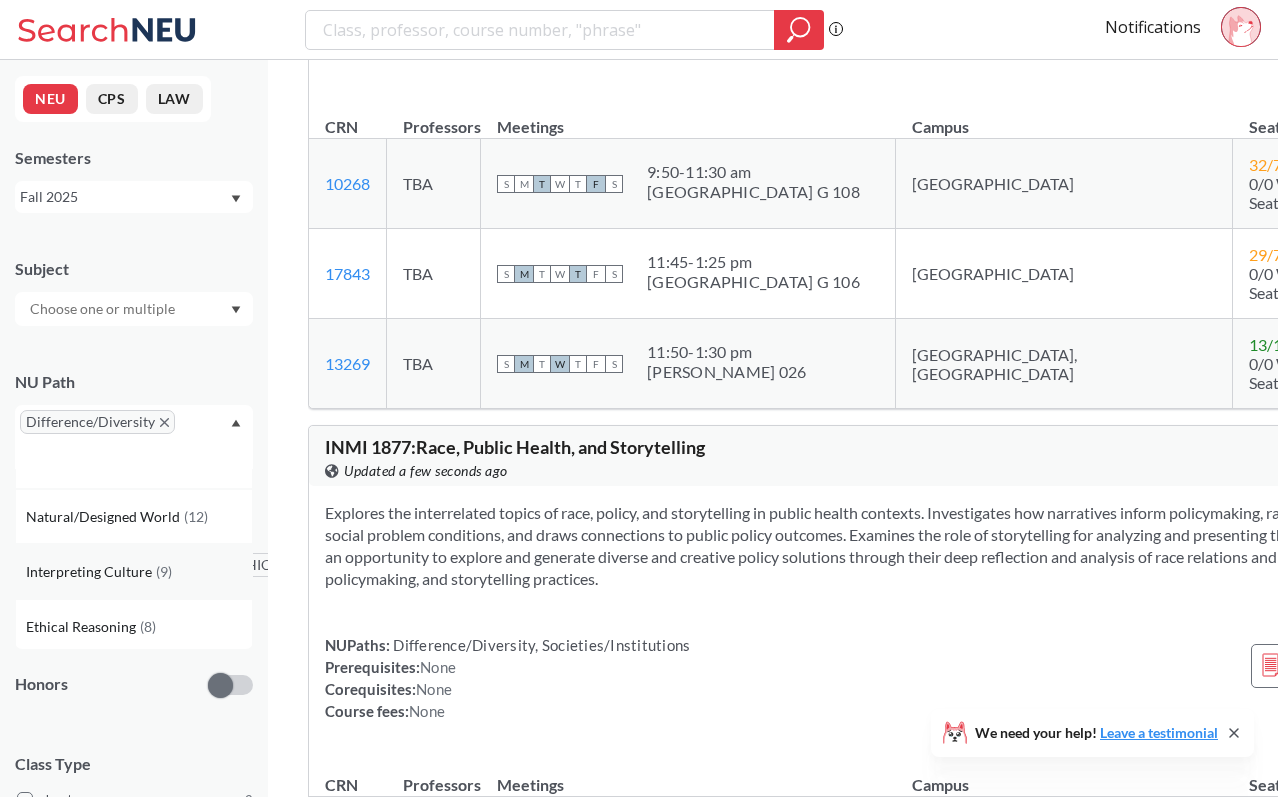 scroll, scrollTop: 237, scrollLeft: 0, axis: vertical 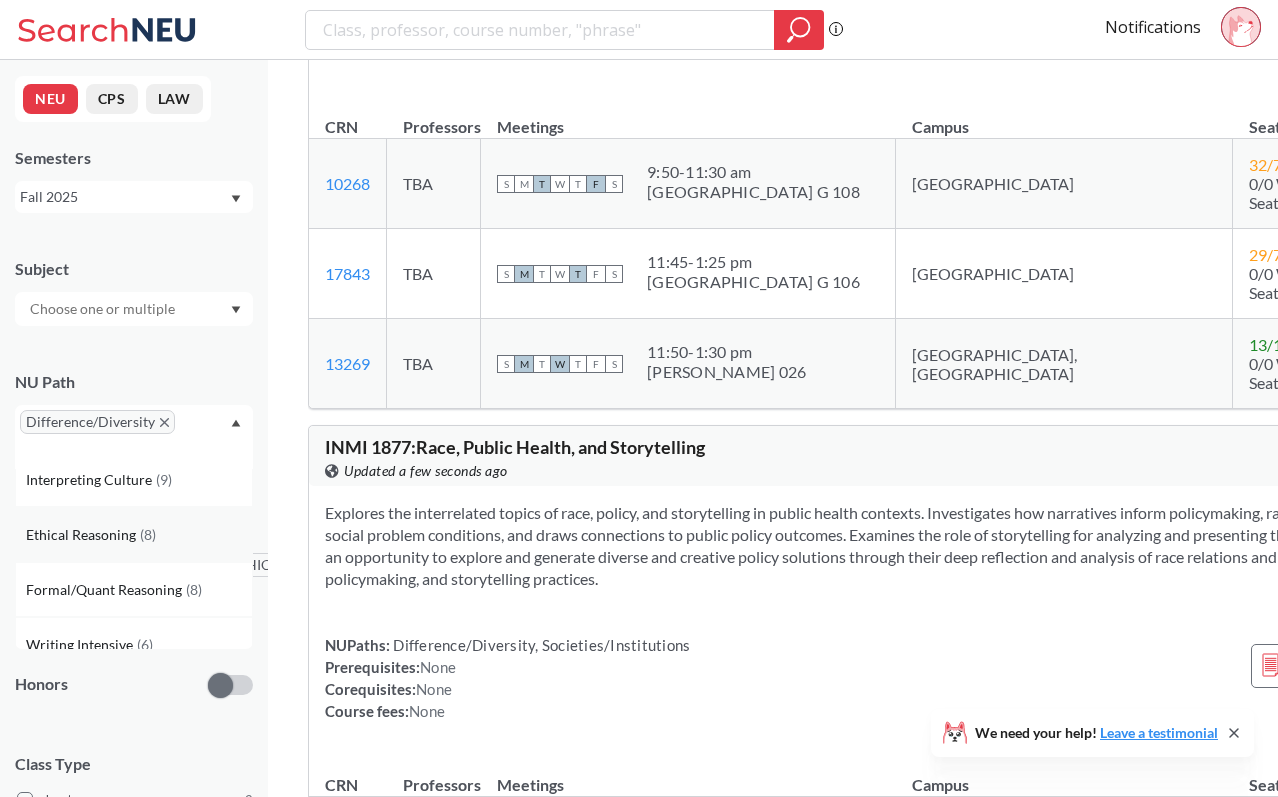 click on "Ethical Reasoning" at bounding box center [83, 535] 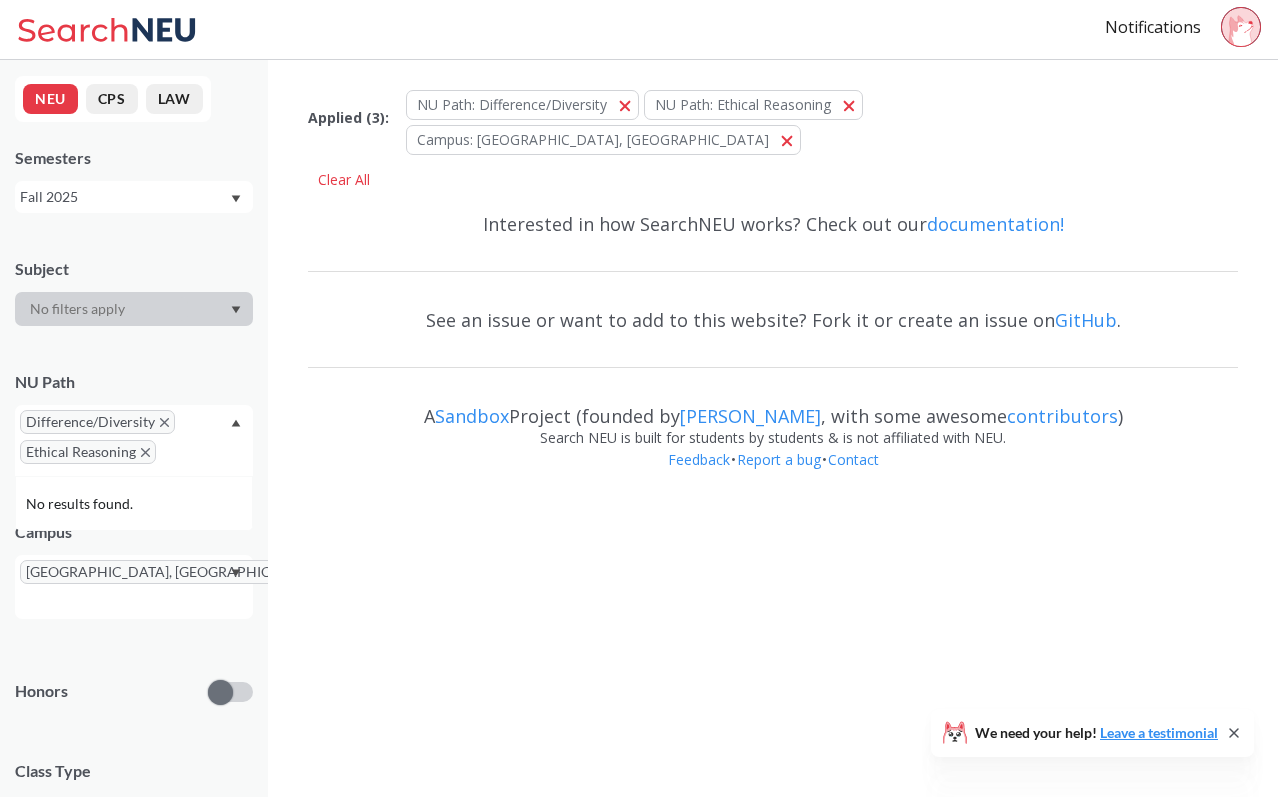 scroll, scrollTop: 0, scrollLeft: 0, axis: both 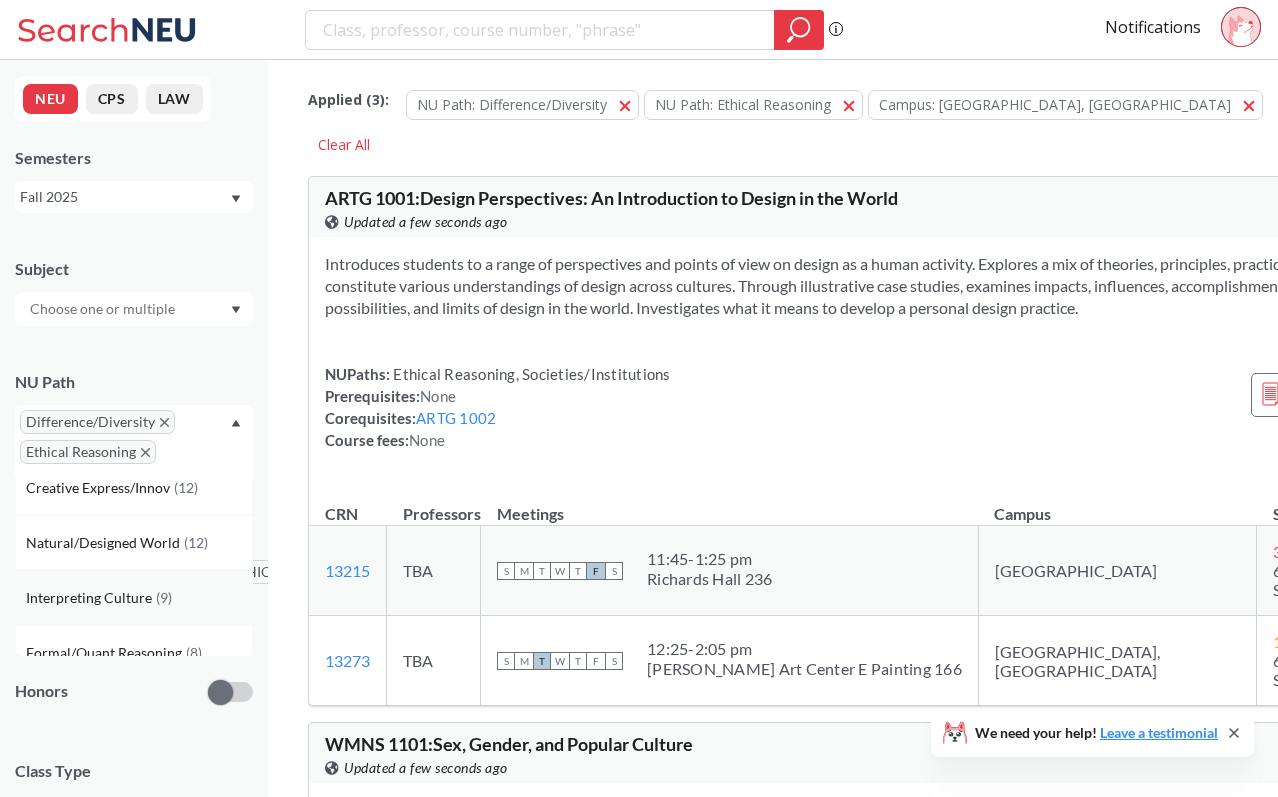 click on "Interpreting Culture ( 9 )" at bounding box center (134, 597) 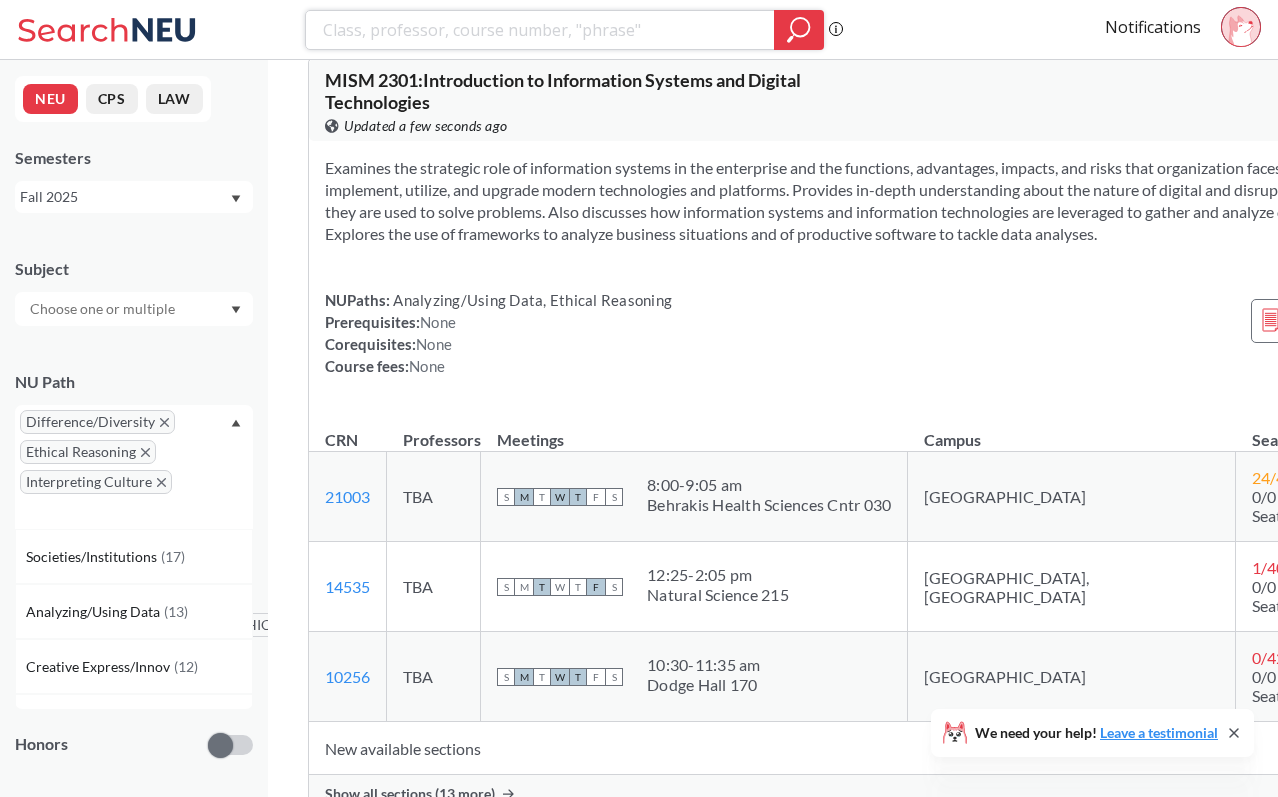 scroll, scrollTop: 9777, scrollLeft: 0, axis: vertical 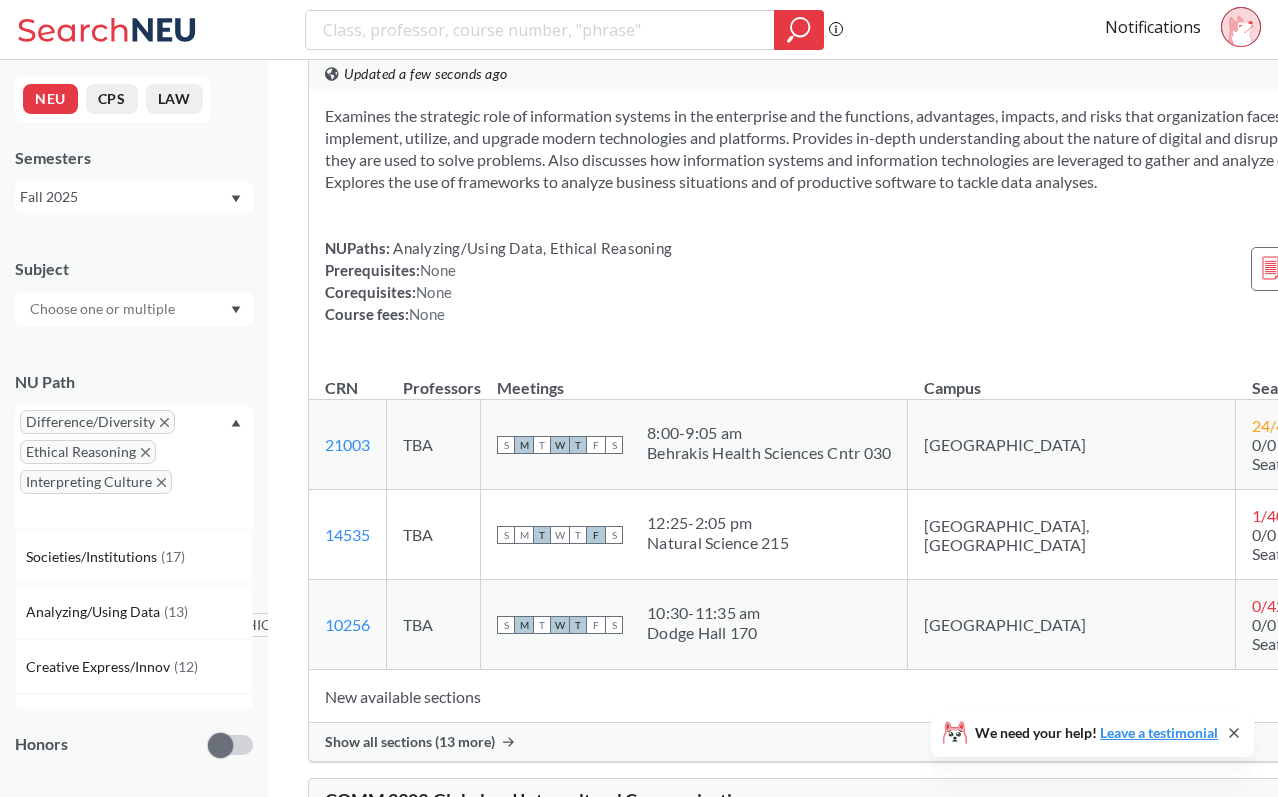 click on "Show all sections (13 more)" at bounding box center [410, 742] 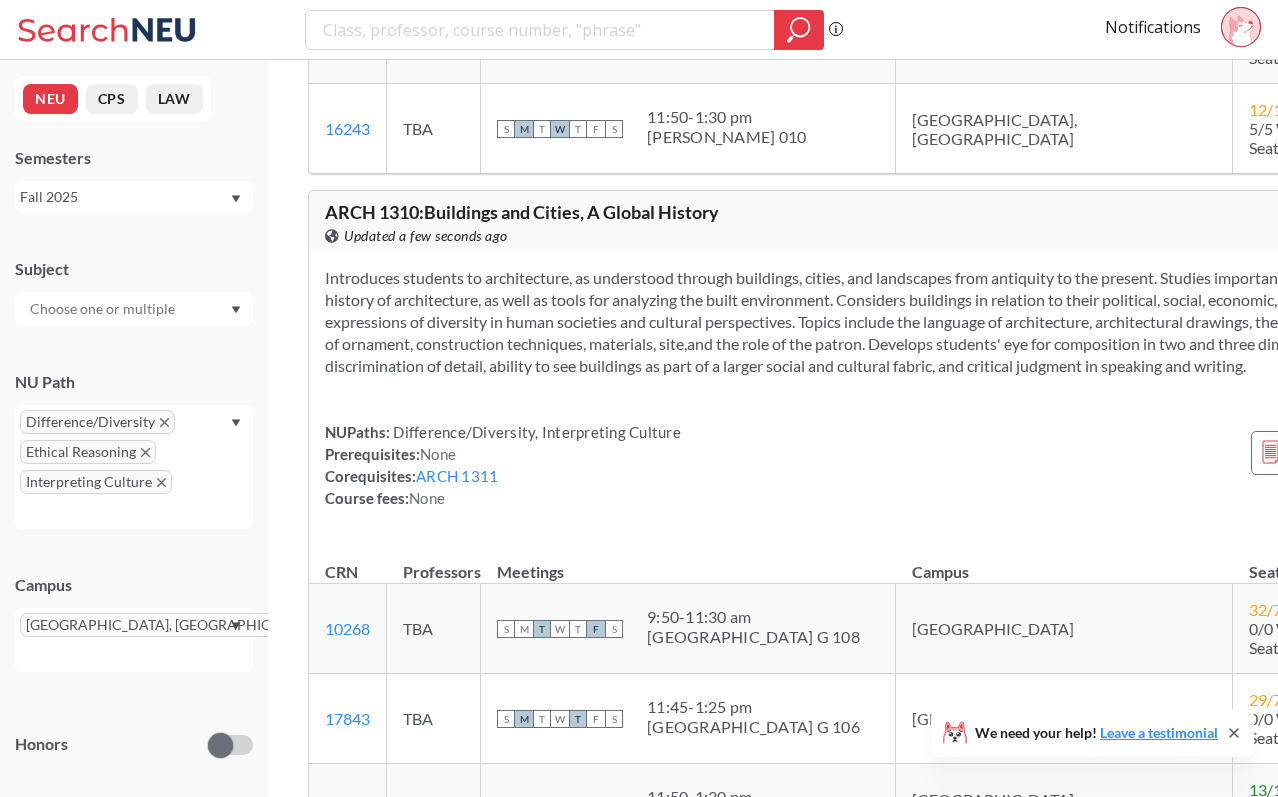scroll, scrollTop: 8433, scrollLeft: 0, axis: vertical 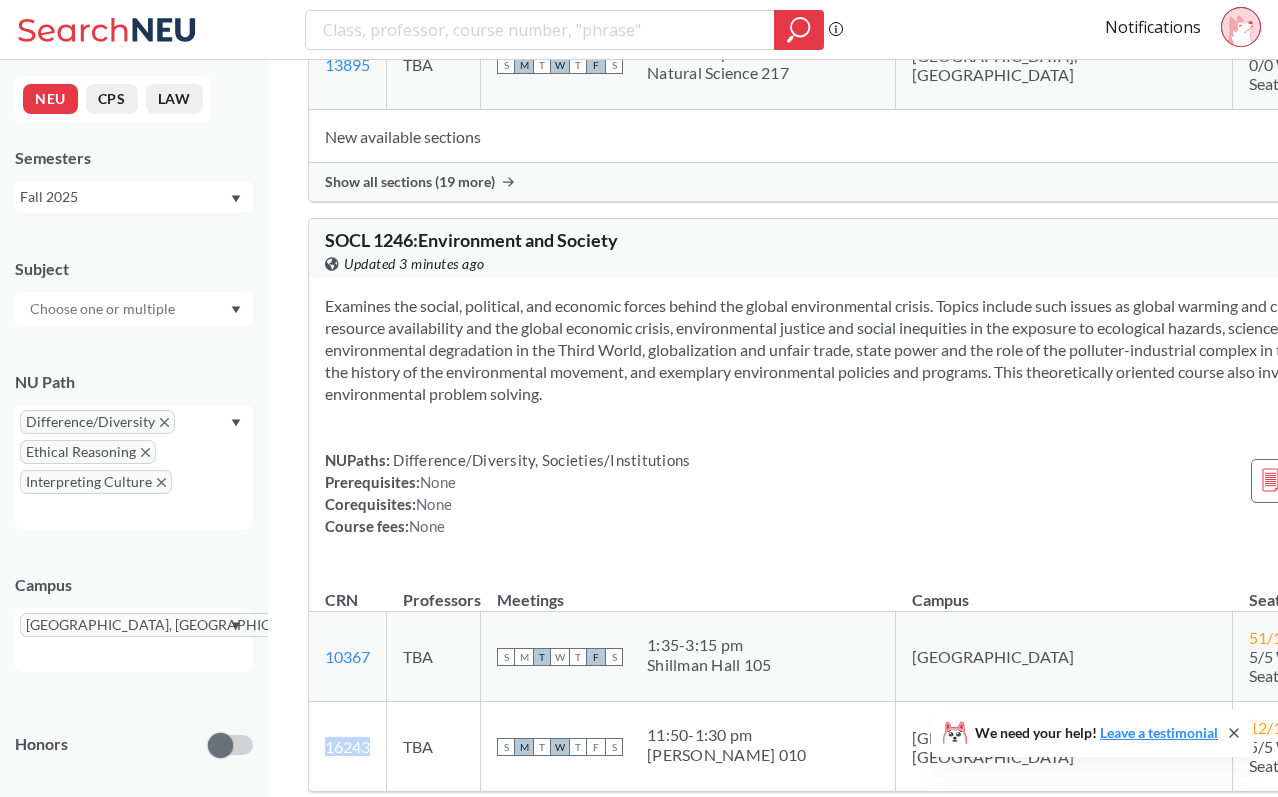 copy on "16243" 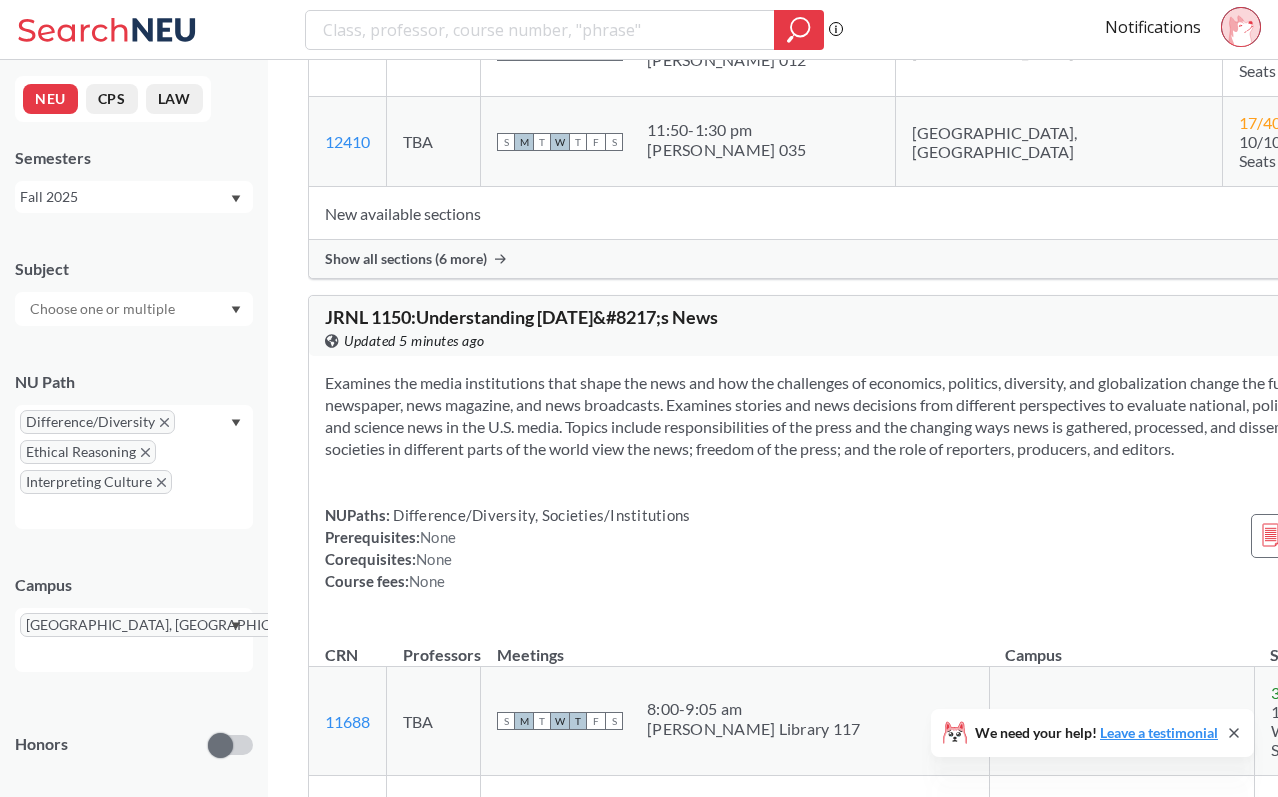 scroll, scrollTop: 5220, scrollLeft: 0, axis: vertical 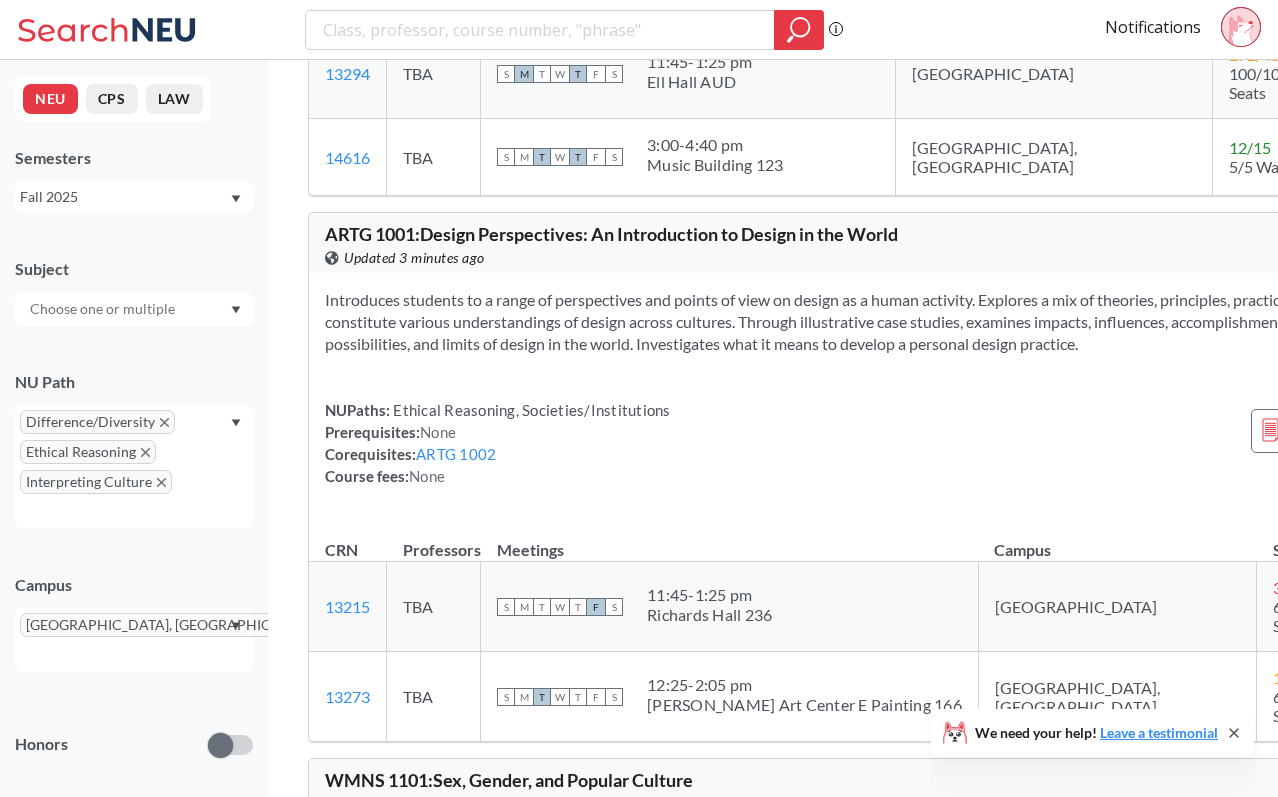 drag, startPoint x: 629, startPoint y: 332, endPoint x: 646, endPoint y: 345, distance: 21.400934 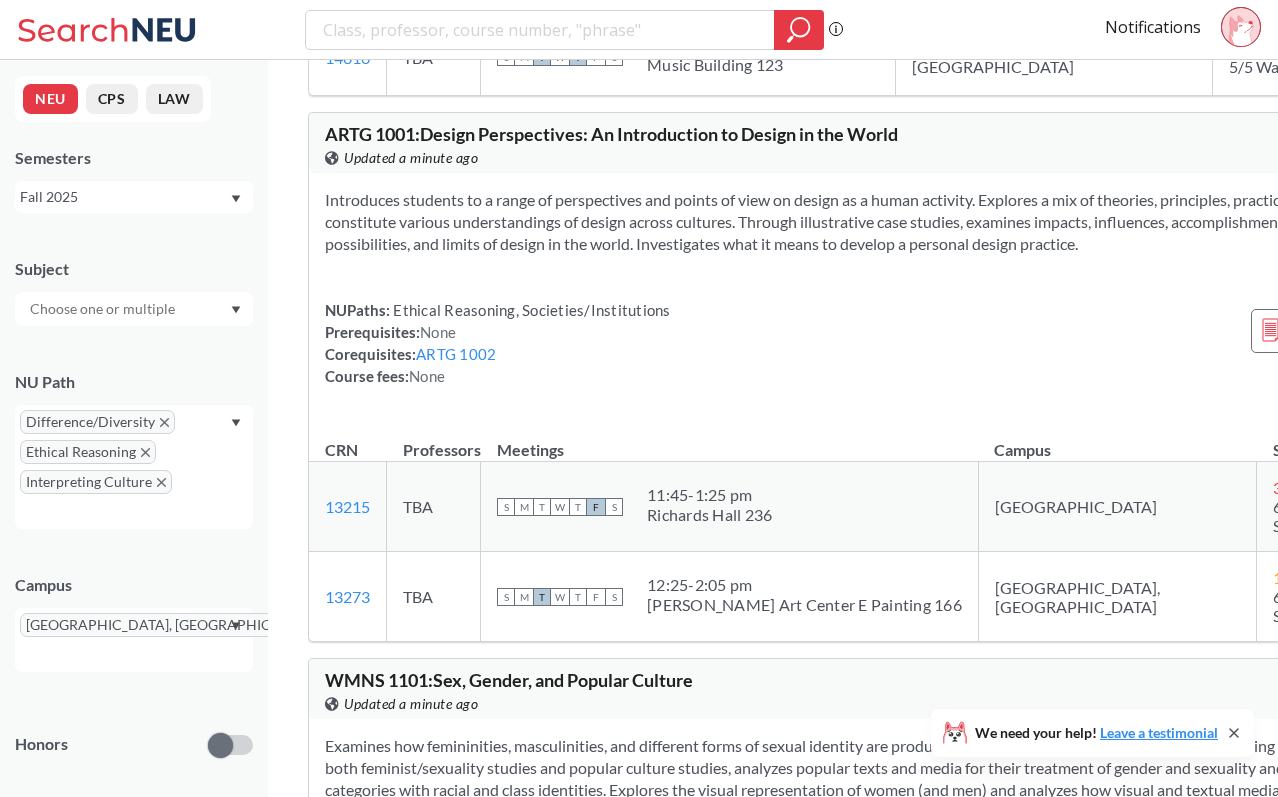 scroll, scrollTop: 664, scrollLeft: 0, axis: vertical 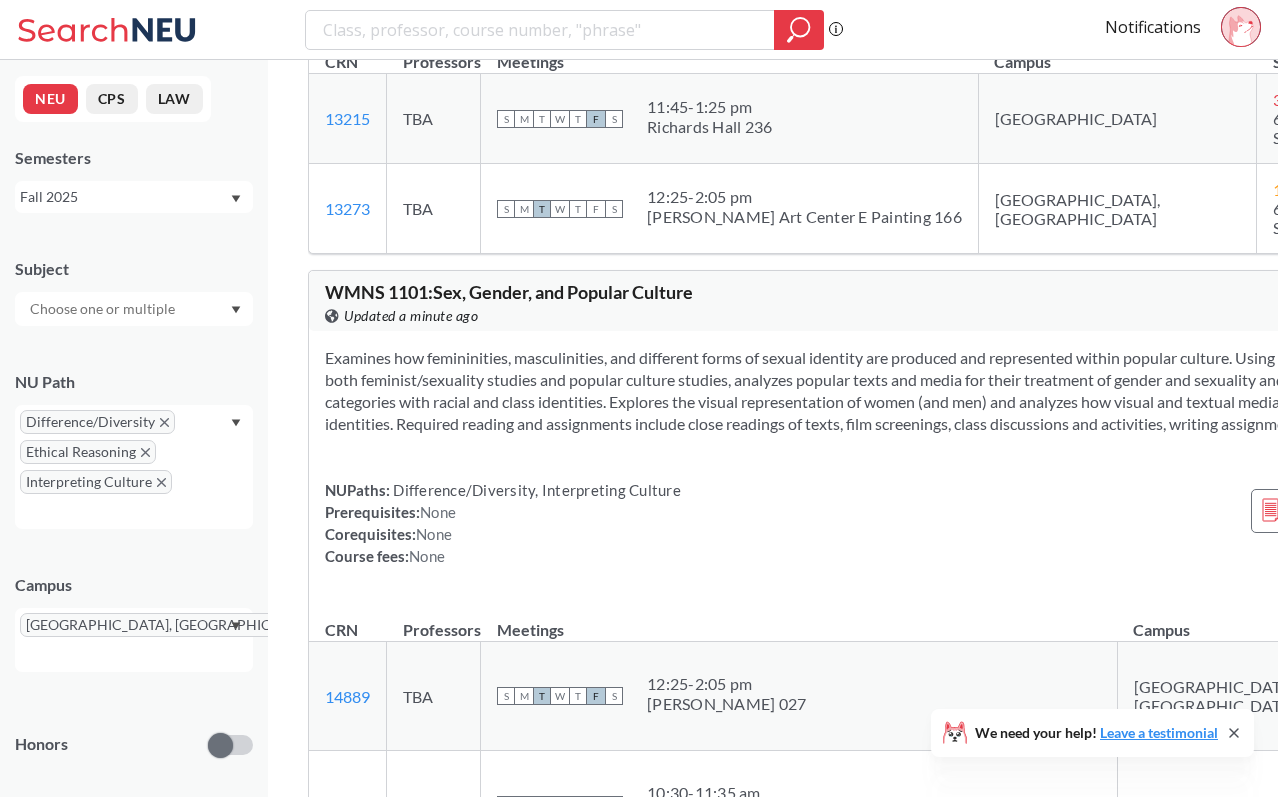 click on "Examines how femininities, masculinities, and different forms of sexual identity are produced and represented within popular culture. Using theories and concepts from both feminist/sexuality studies and popular culture studies, analyzes popular texts and media for their treatment of gender and sexuality and the intersection of those categories with racial and class identities. Explores the visual representation of women (and men) and analyzes how visual and textual media shape our attitudes and identities. Required reading and assignments include close readings of texts, film screenings, class discussions and activities, writing assignments, and creative projects." at bounding box center (902, 391) 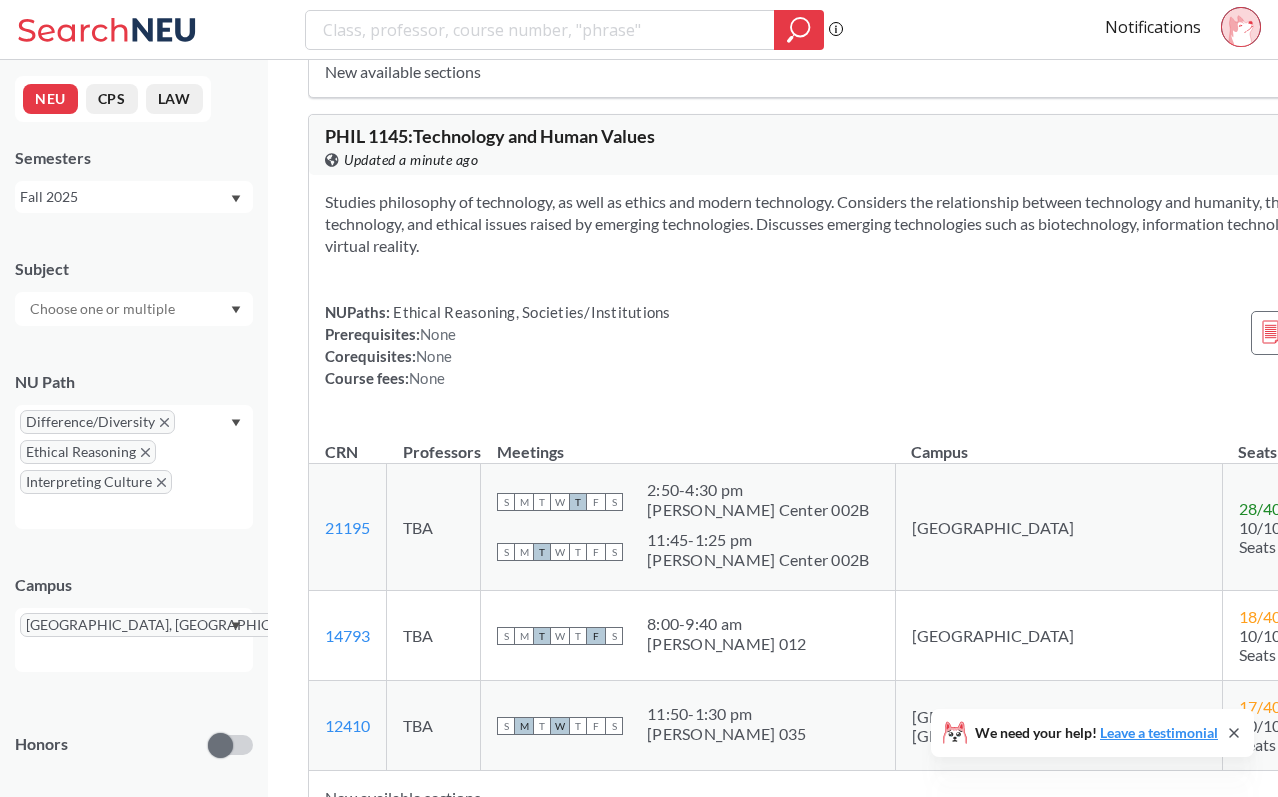 scroll, scrollTop: 4487, scrollLeft: 0, axis: vertical 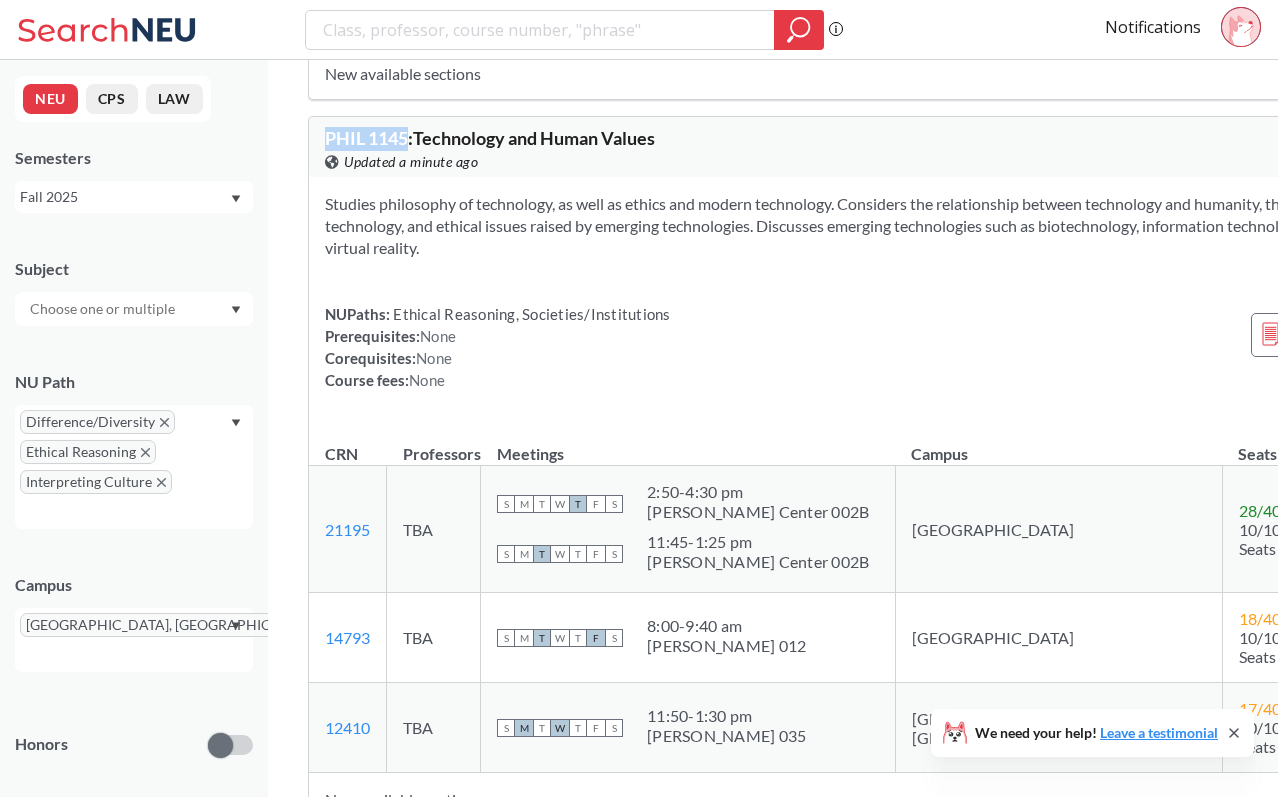 drag, startPoint x: 329, startPoint y: 160, endPoint x: 411, endPoint y: 159, distance: 82.006096 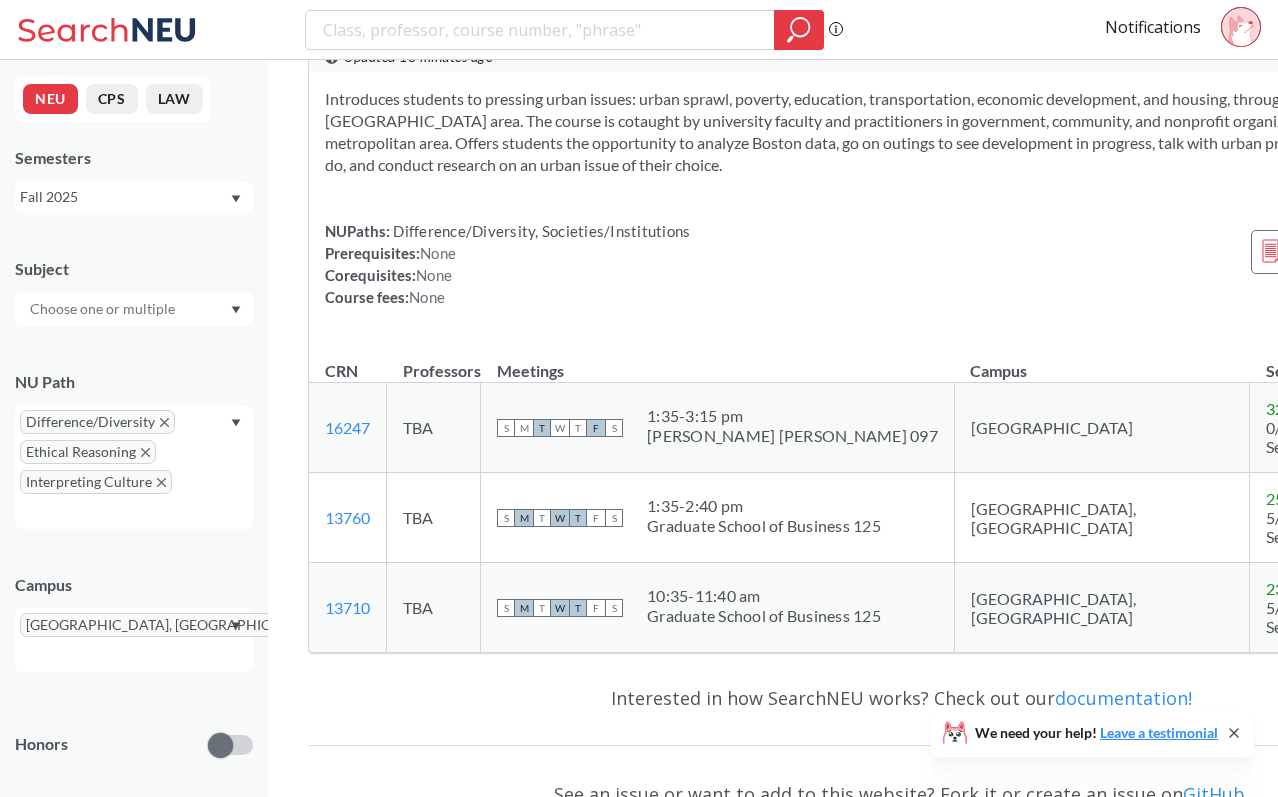 scroll, scrollTop: 13727, scrollLeft: 0, axis: vertical 